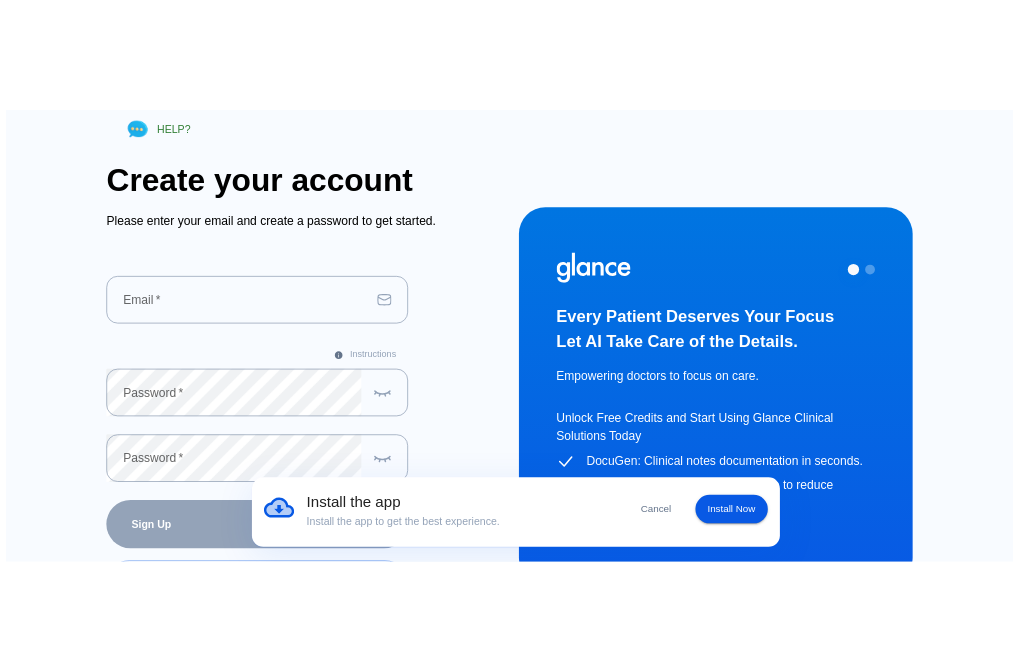 scroll, scrollTop: 100, scrollLeft: 0, axis: vertical 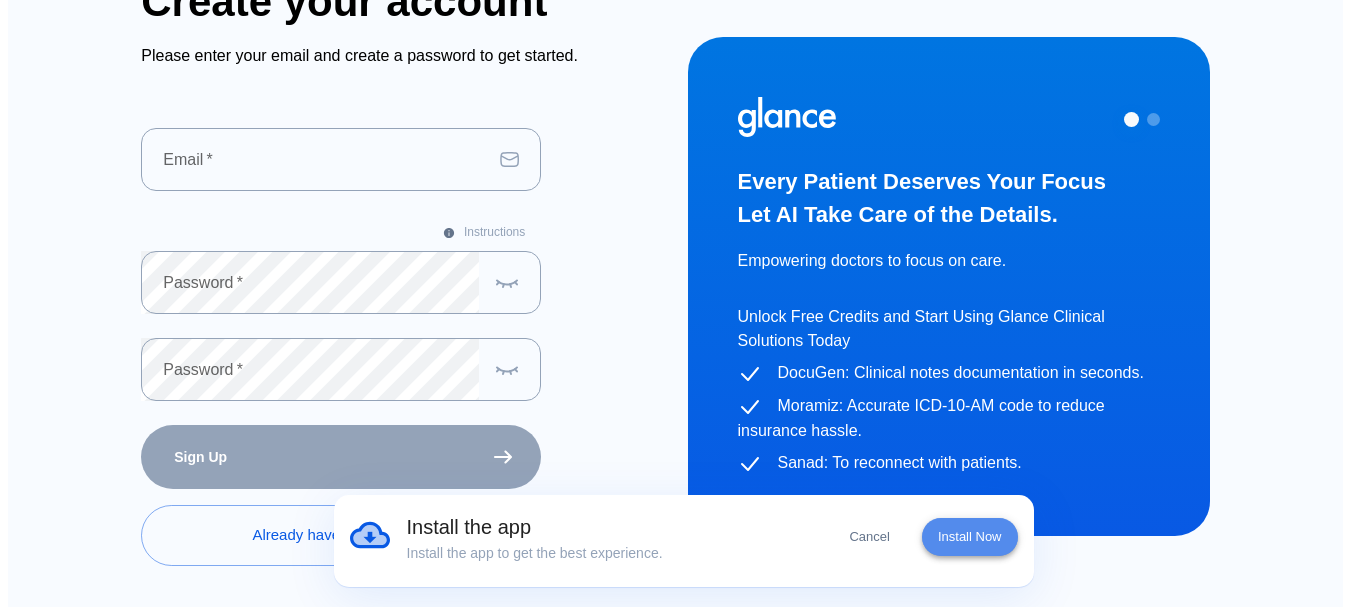click on "Install Now" at bounding box center [970, 537] 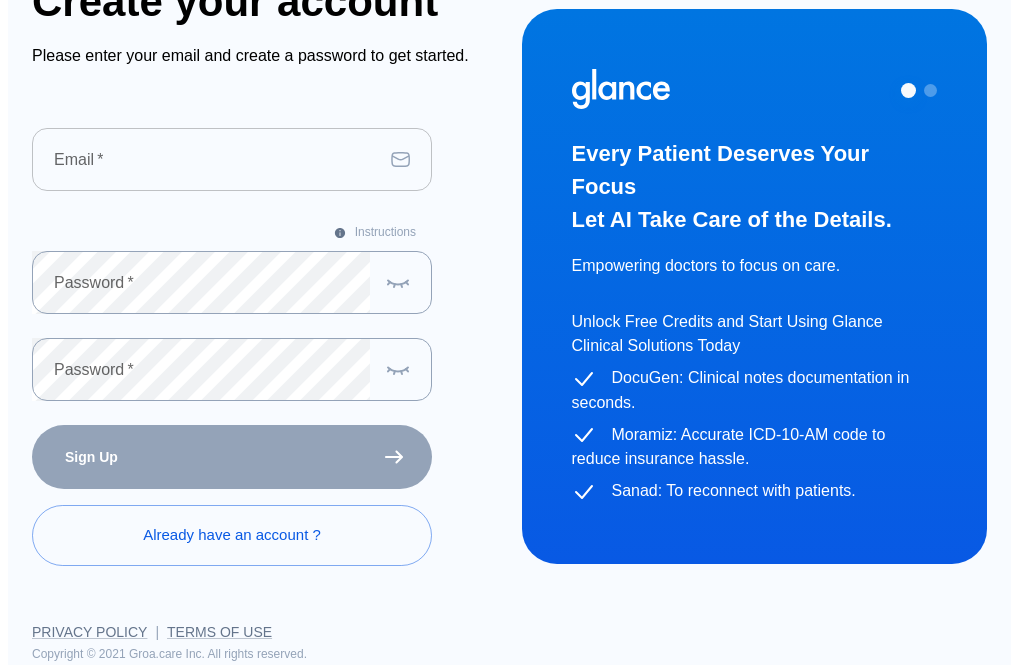 click at bounding box center [207, 159] 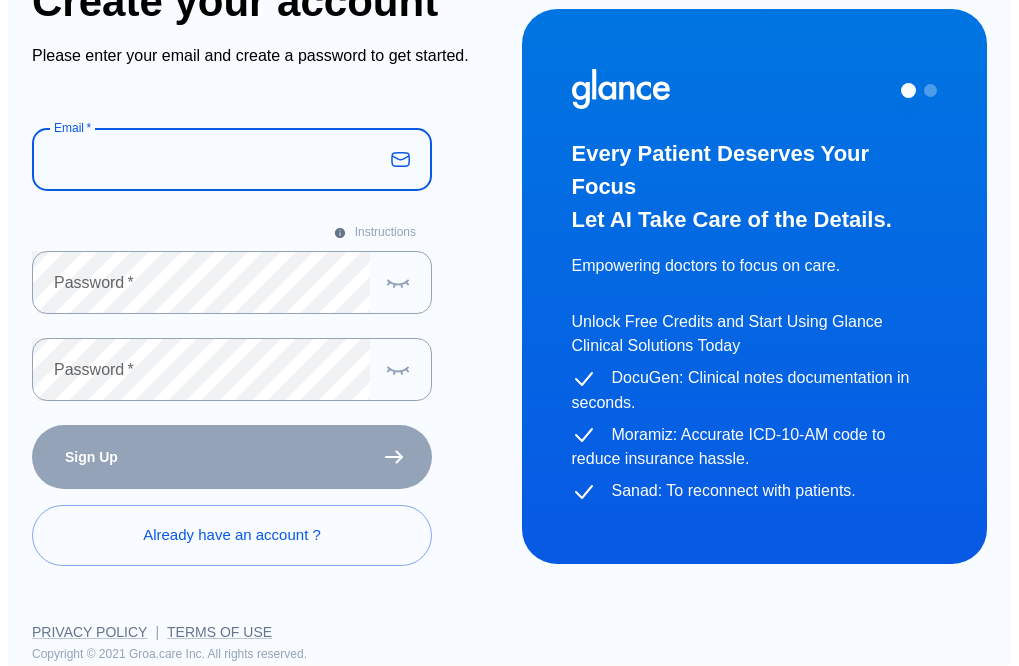 type on "[EMAIL]" 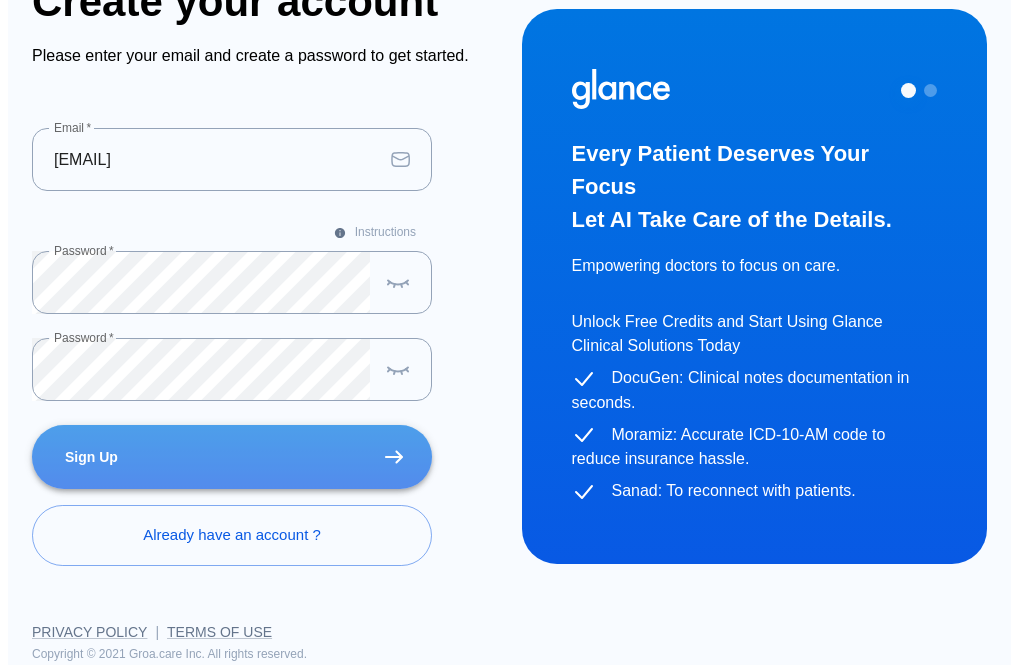 click on "Sign Up" at bounding box center [232, 457] 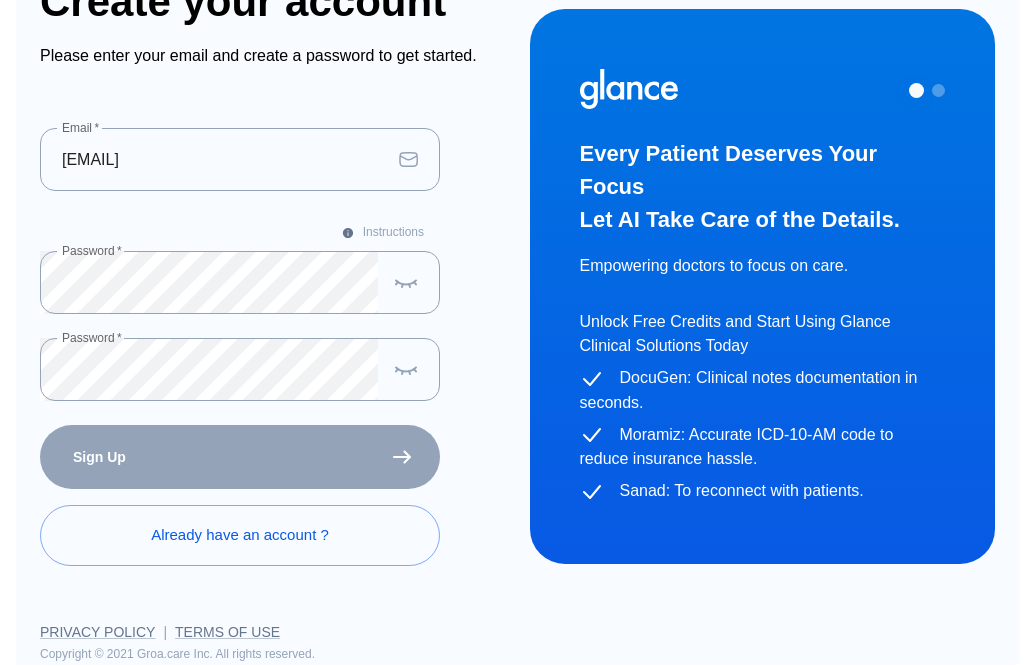 scroll, scrollTop: 0, scrollLeft: 0, axis: both 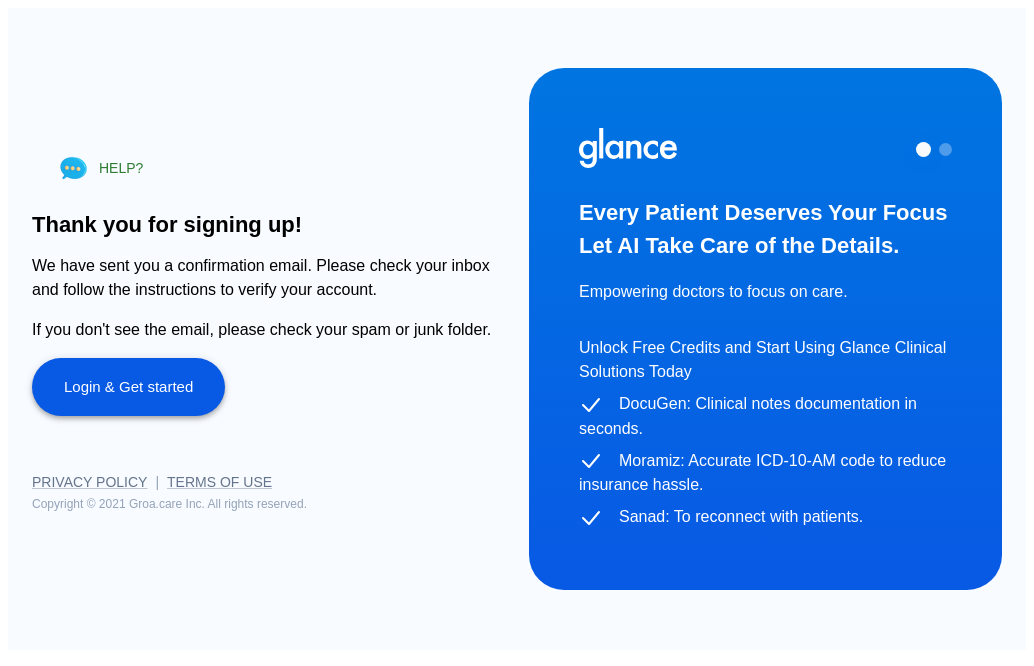 click on "Login & Get started" at bounding box center (128, 387) 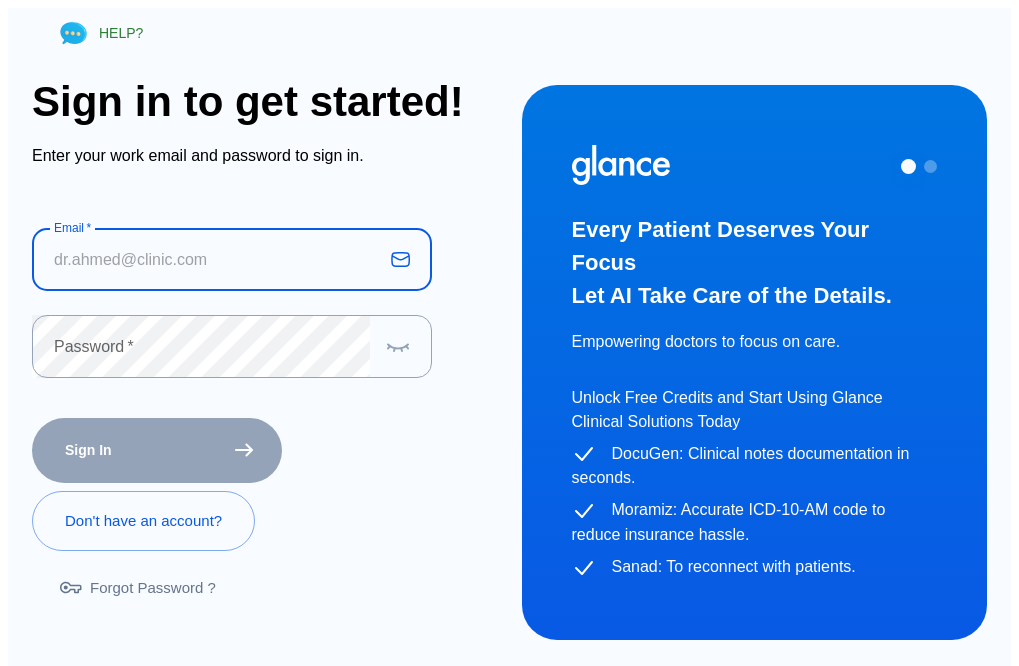 click at bounding box center [207, 259] 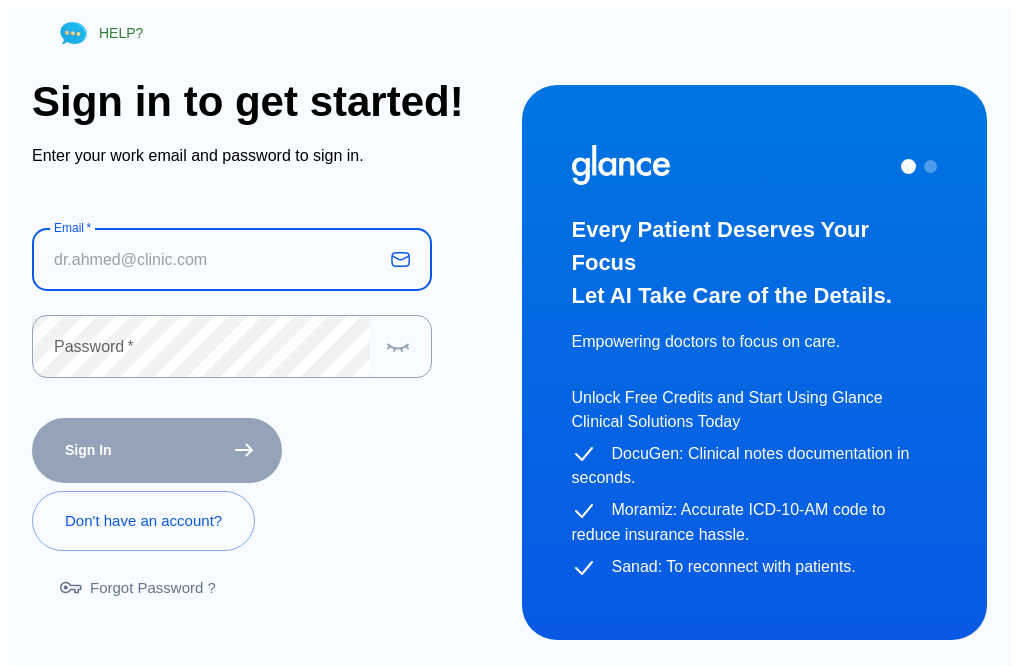 type on "[EMAIL]" 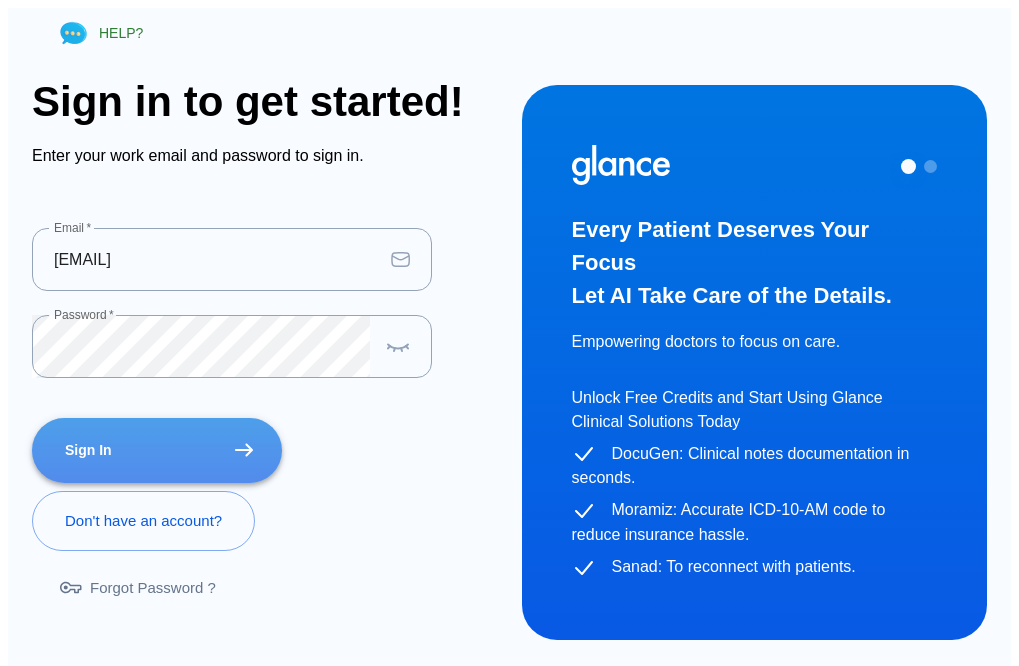 click on "Sign In" at bounding box center (157, 450) 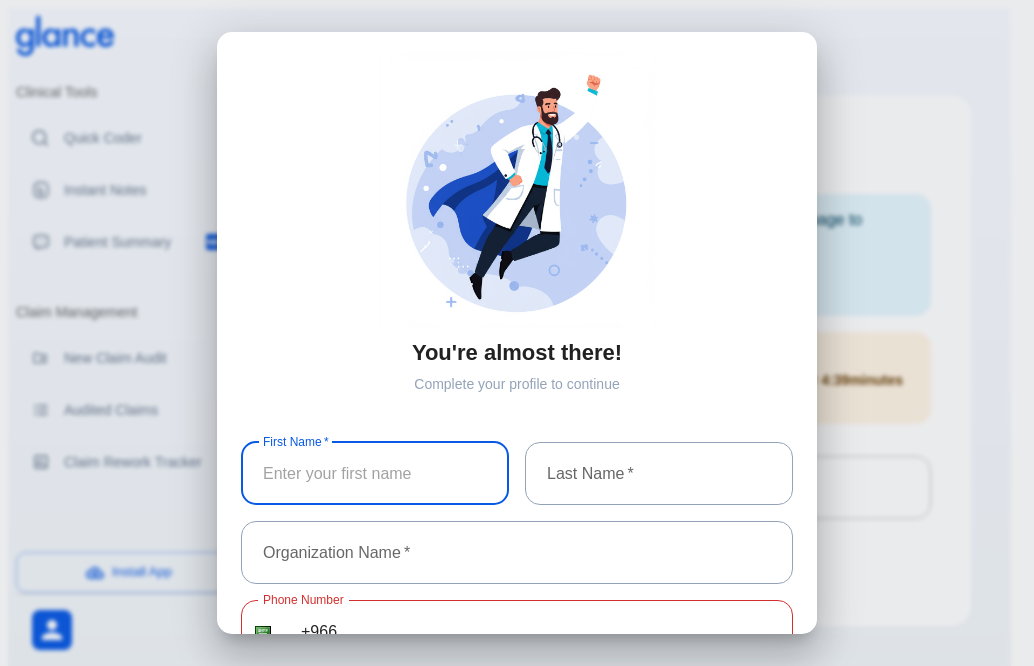 click at bounding box center (375, 473) 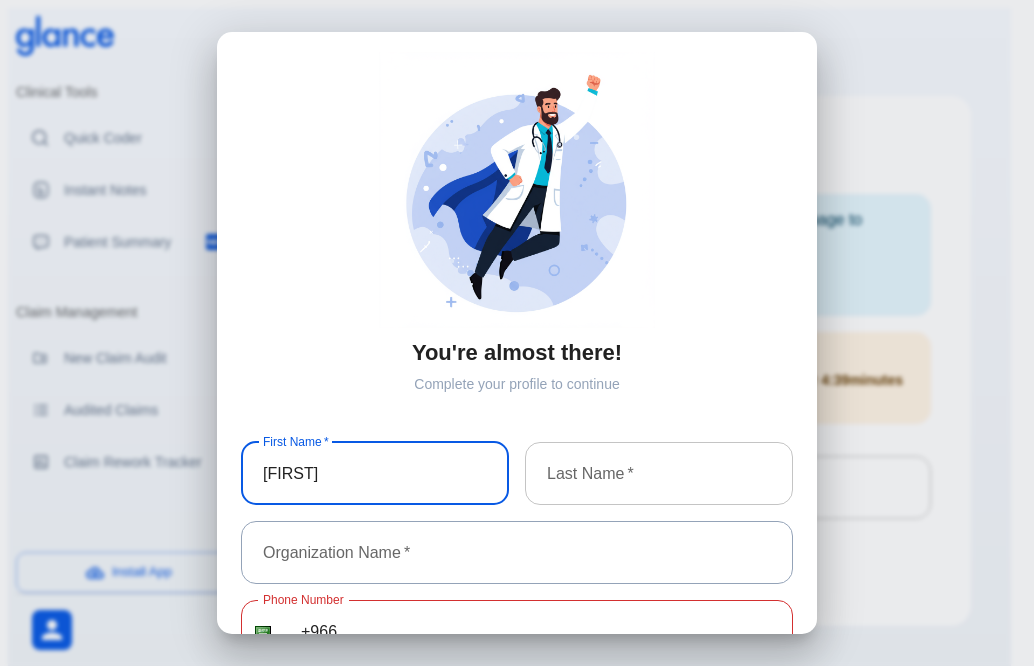 type on "[FIRST]" 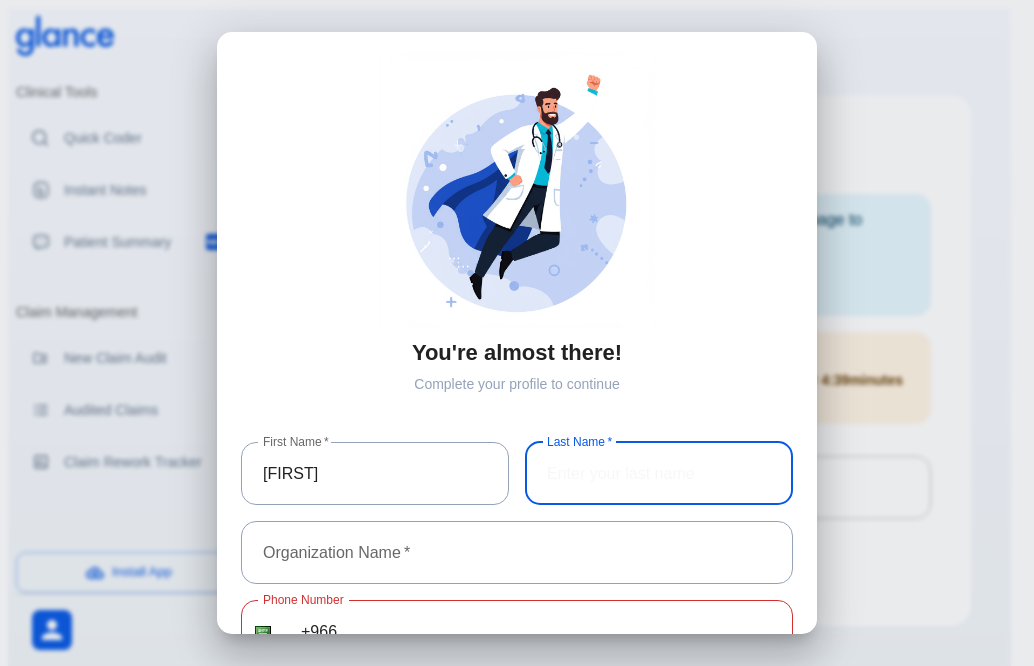 drag, startPoint x: 580, startPoint y: 477, endPoint x: 593, endPoint y: 445, distance: 34.539833 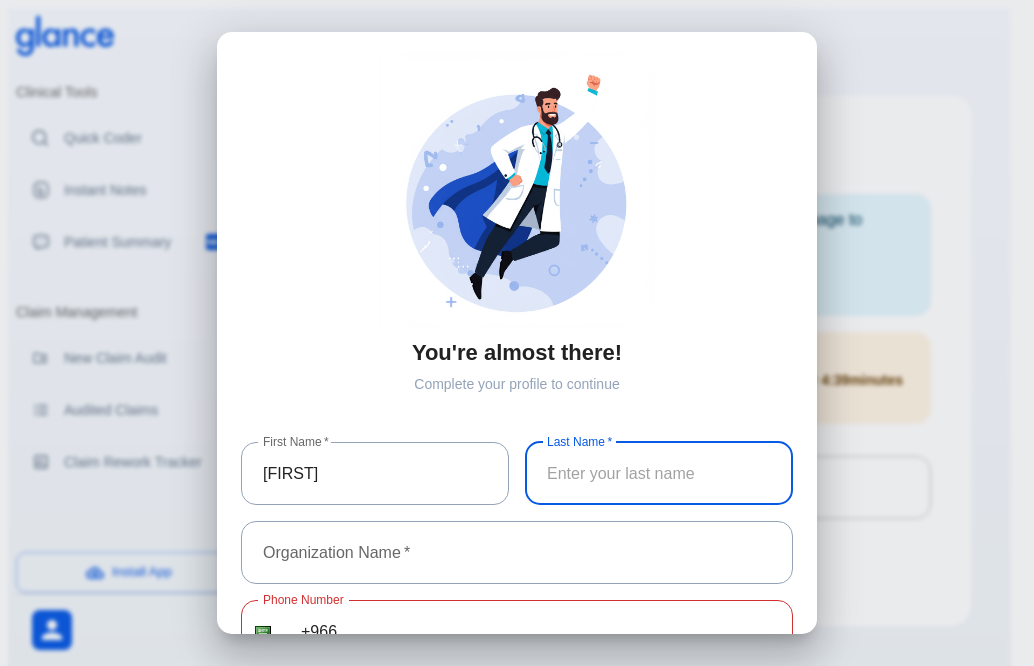 click at bounding box center [659, 473] 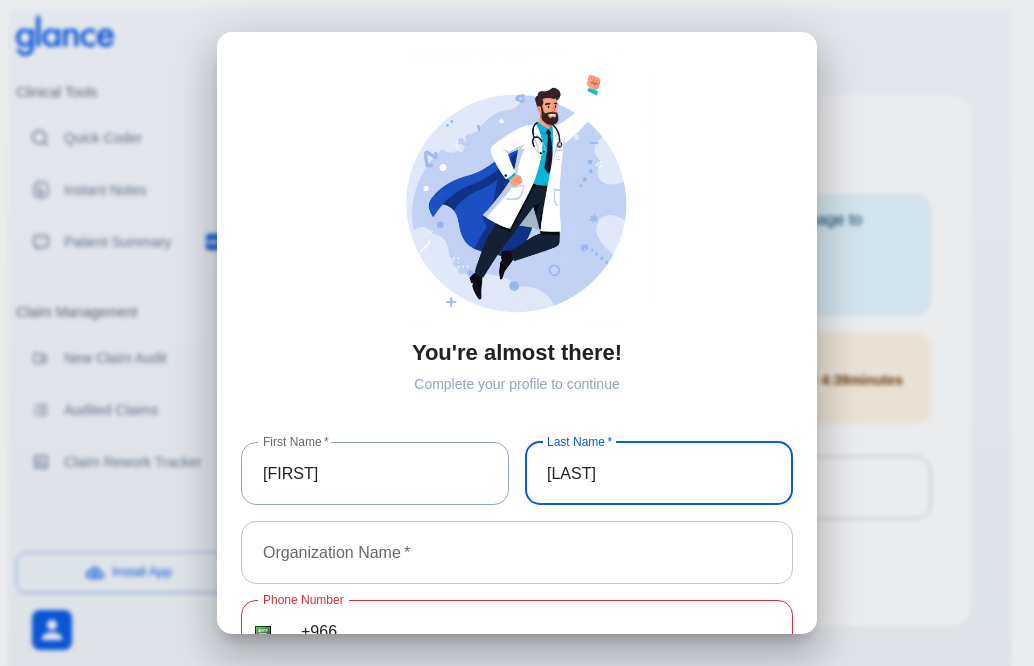 type on "[LAST]" 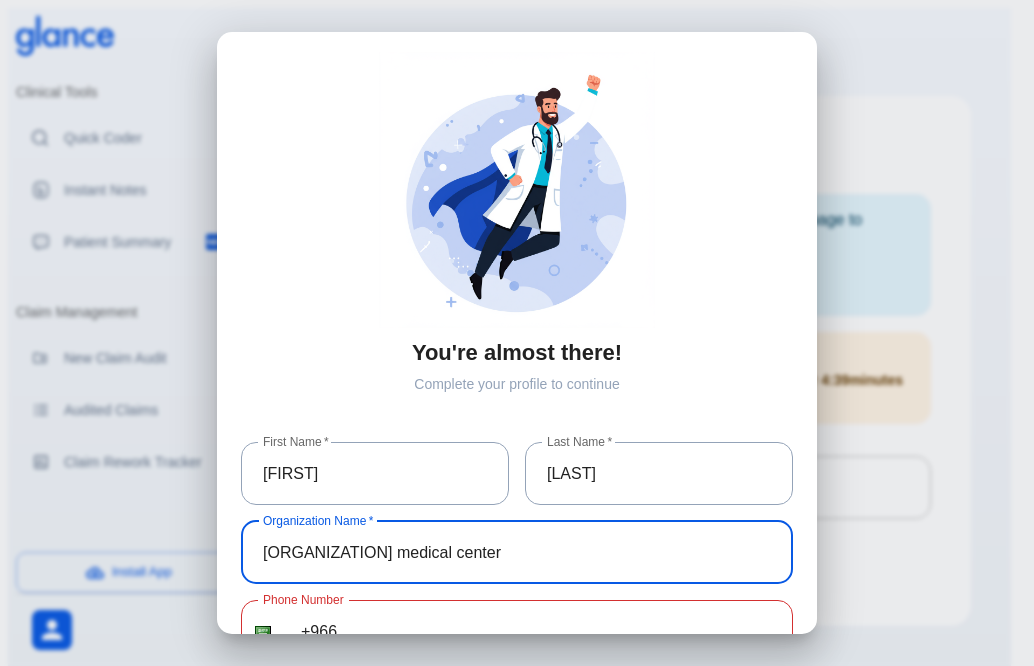 type on "[ORGANIZATION] medical center" 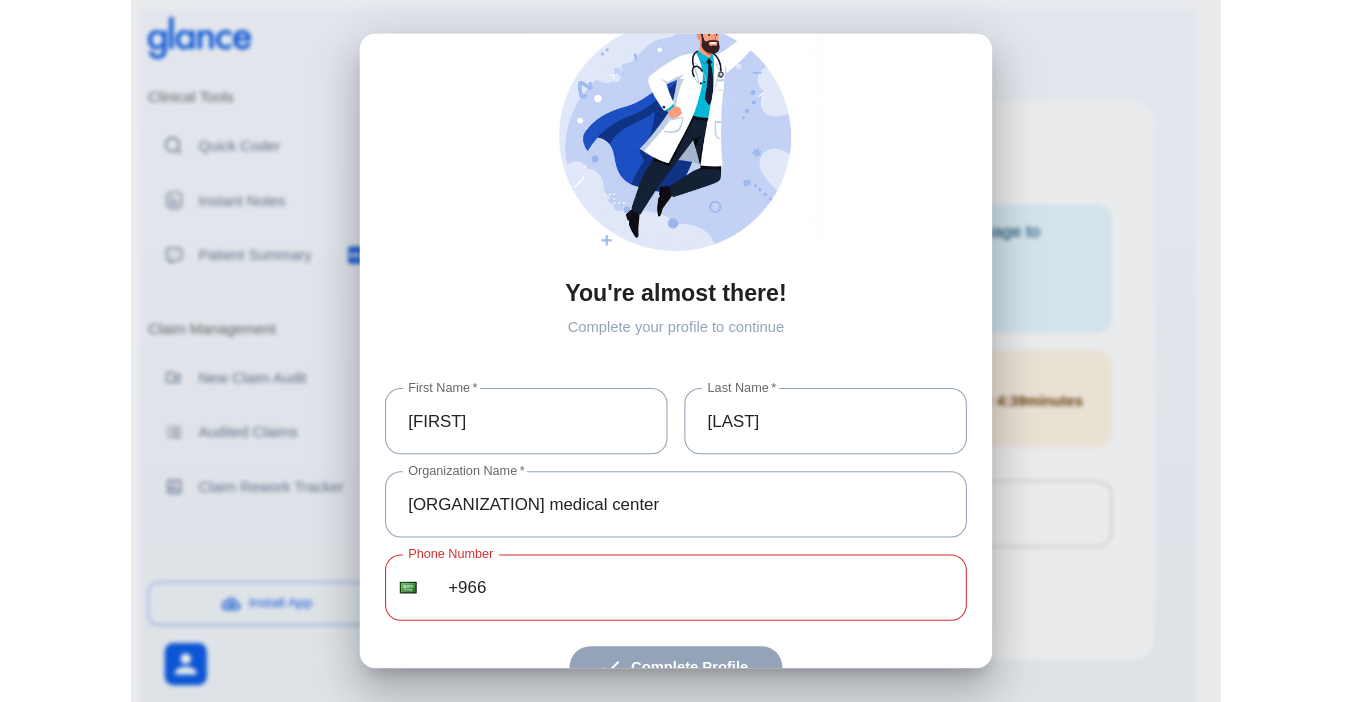 scroll, scrollTop: 75, scrollLeft: 0, axis: vertical 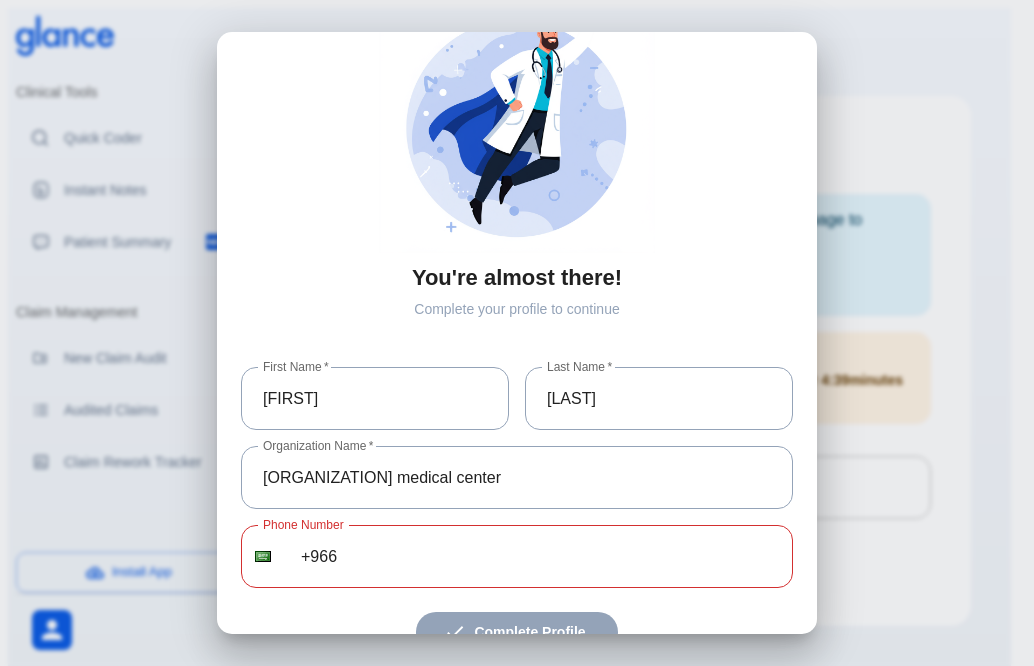 click on "+966" at bounding box center [536, 556] 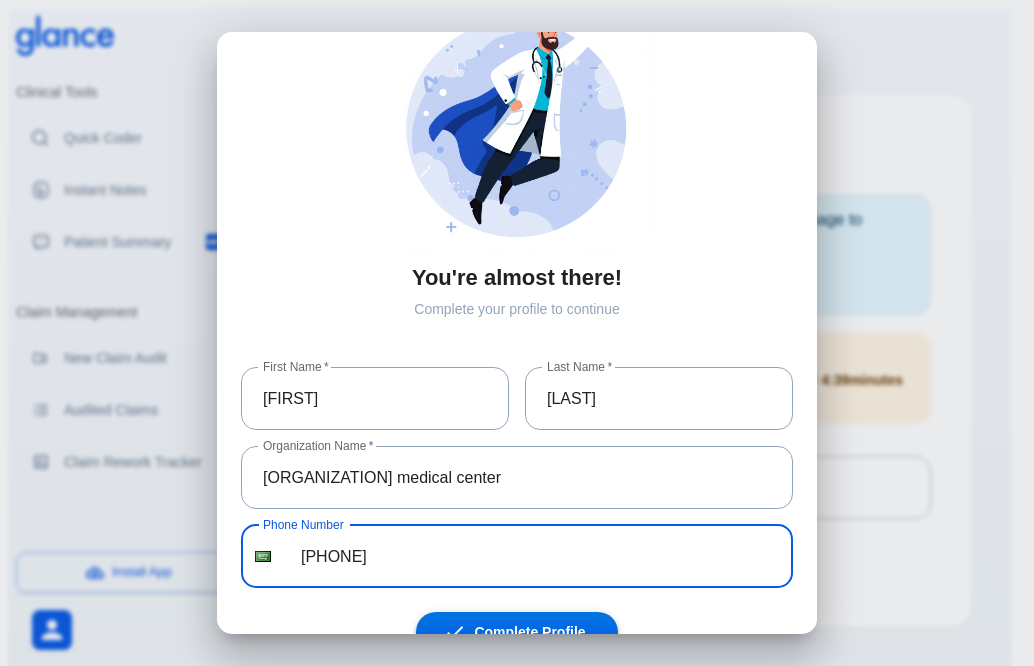 type on "[PHONE]" 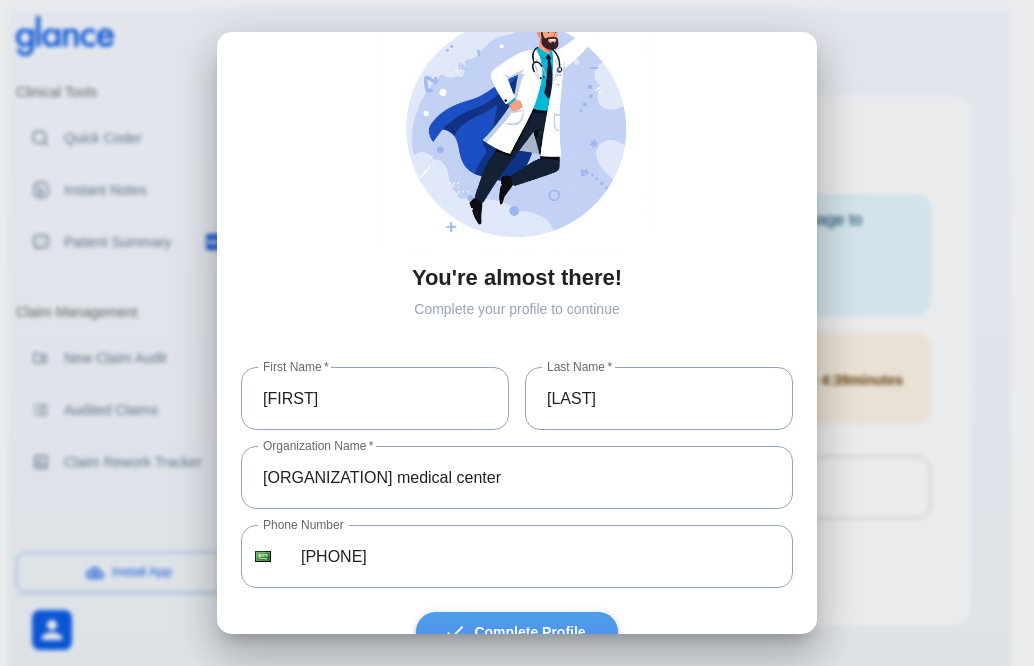 click on "Complete Profile" at bounding box center (516, 632) 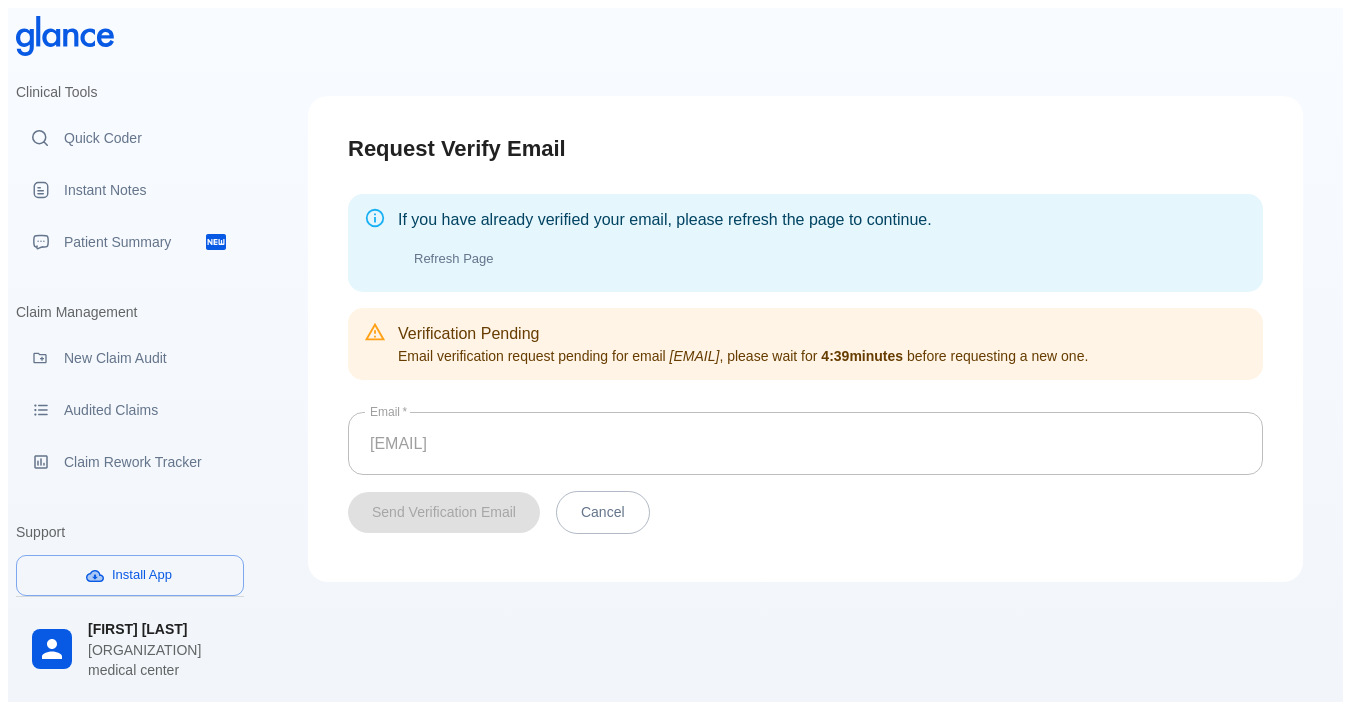 drag, startPoint x: 121, startPoint y: 25, endPoint x: 95, endPoint y: 28, distance: 26.172504 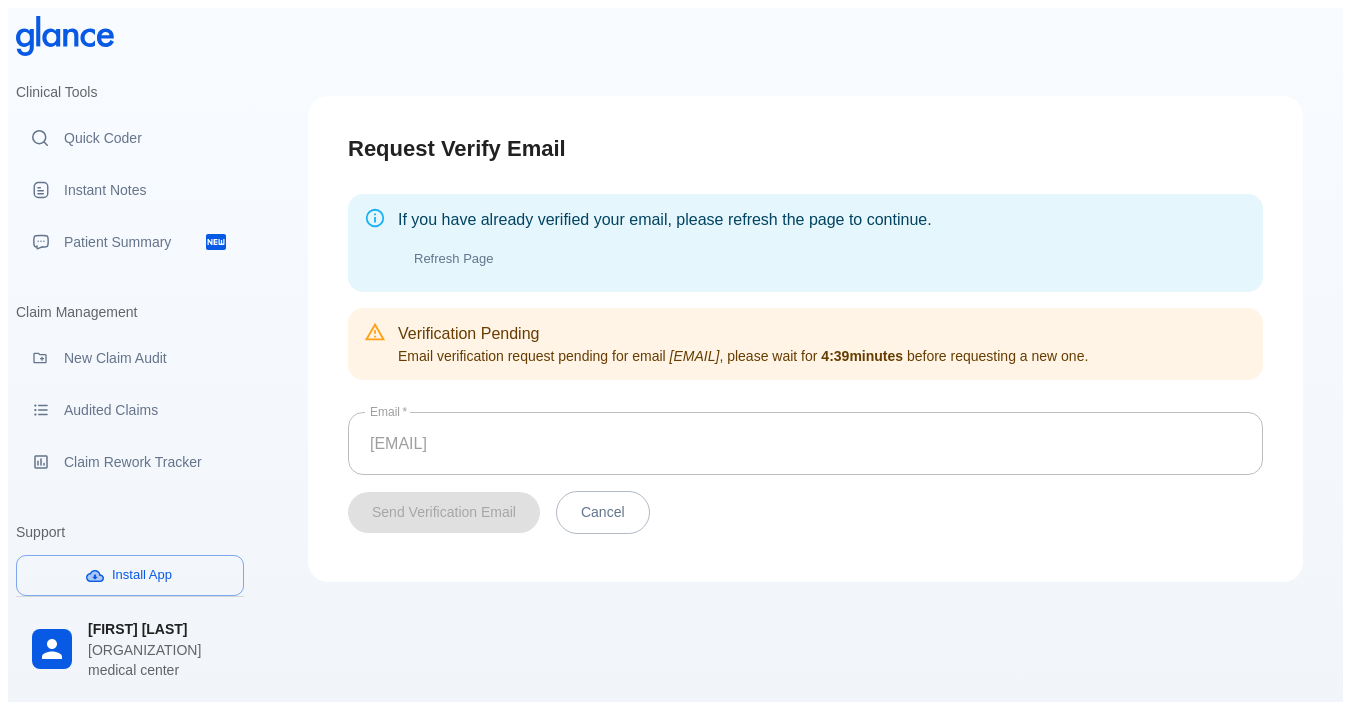 click at bounding box center (65, 36) 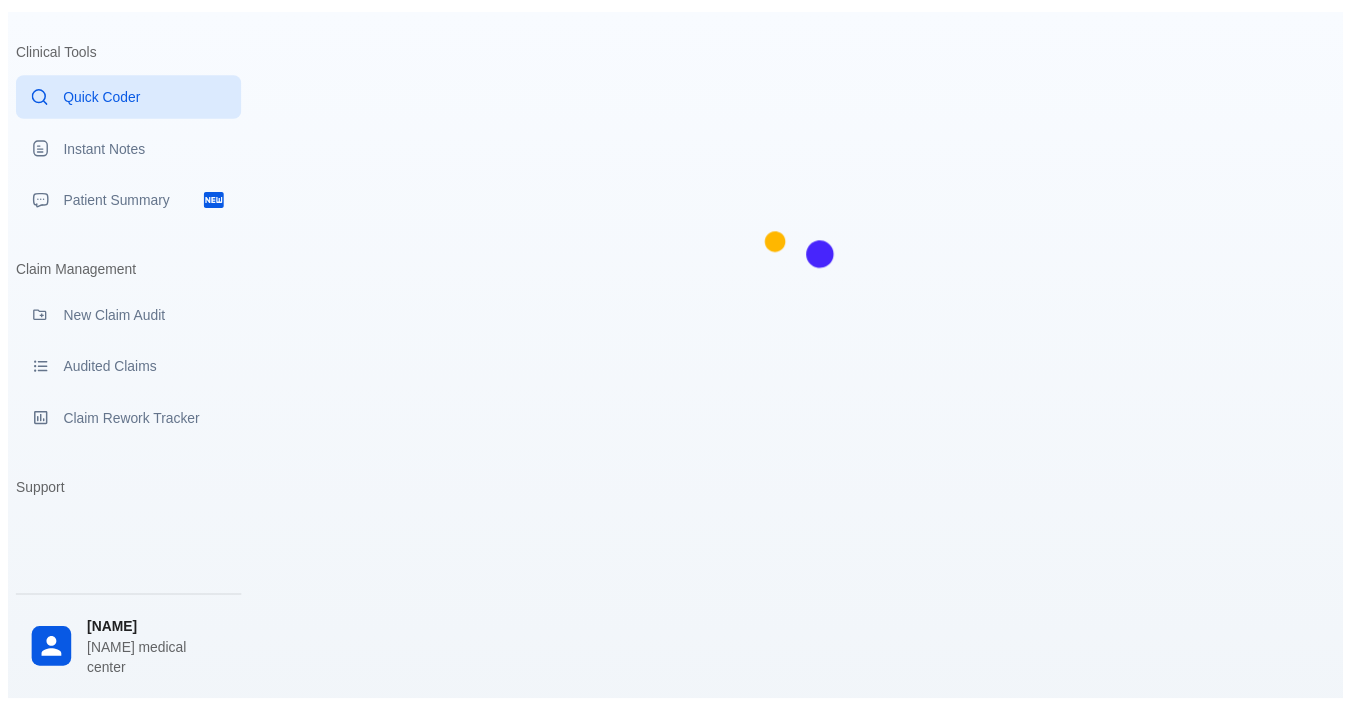 scroll, scrollTop: 0, scrollLeft: 0, axis: both 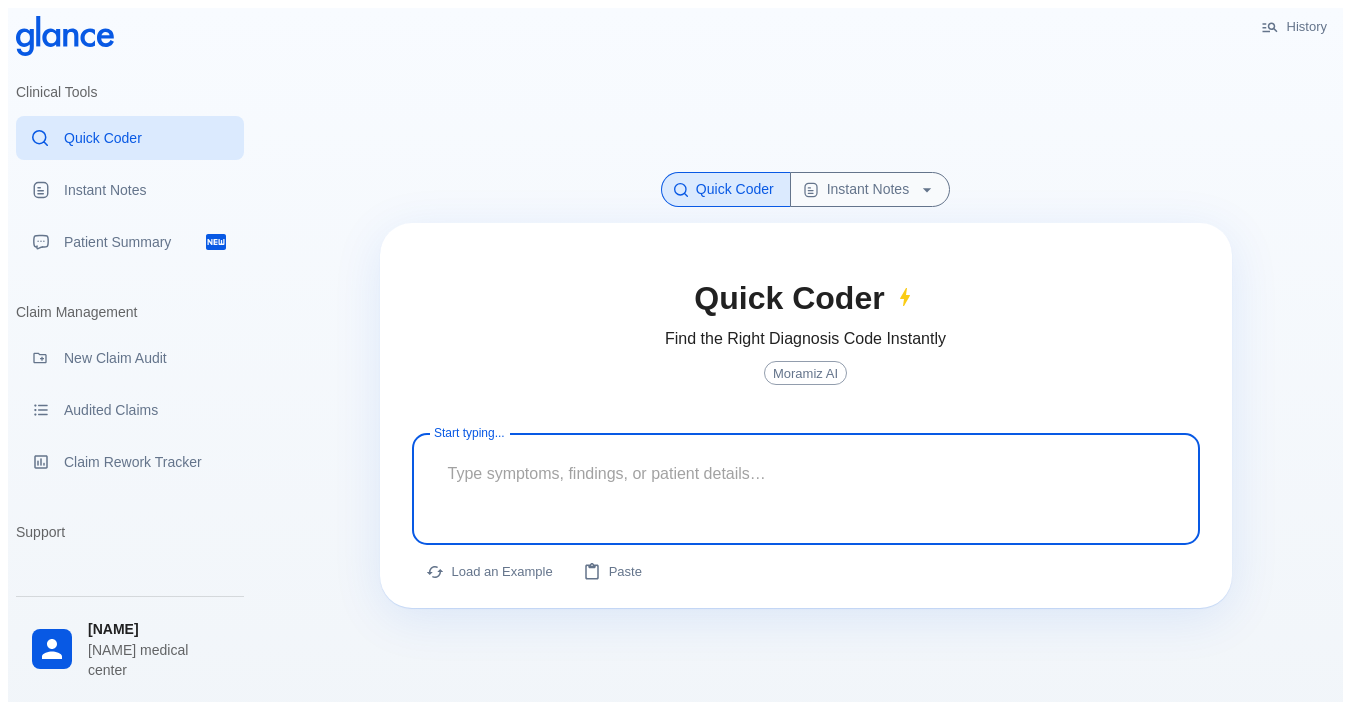 click at bounding box center [796, 521] 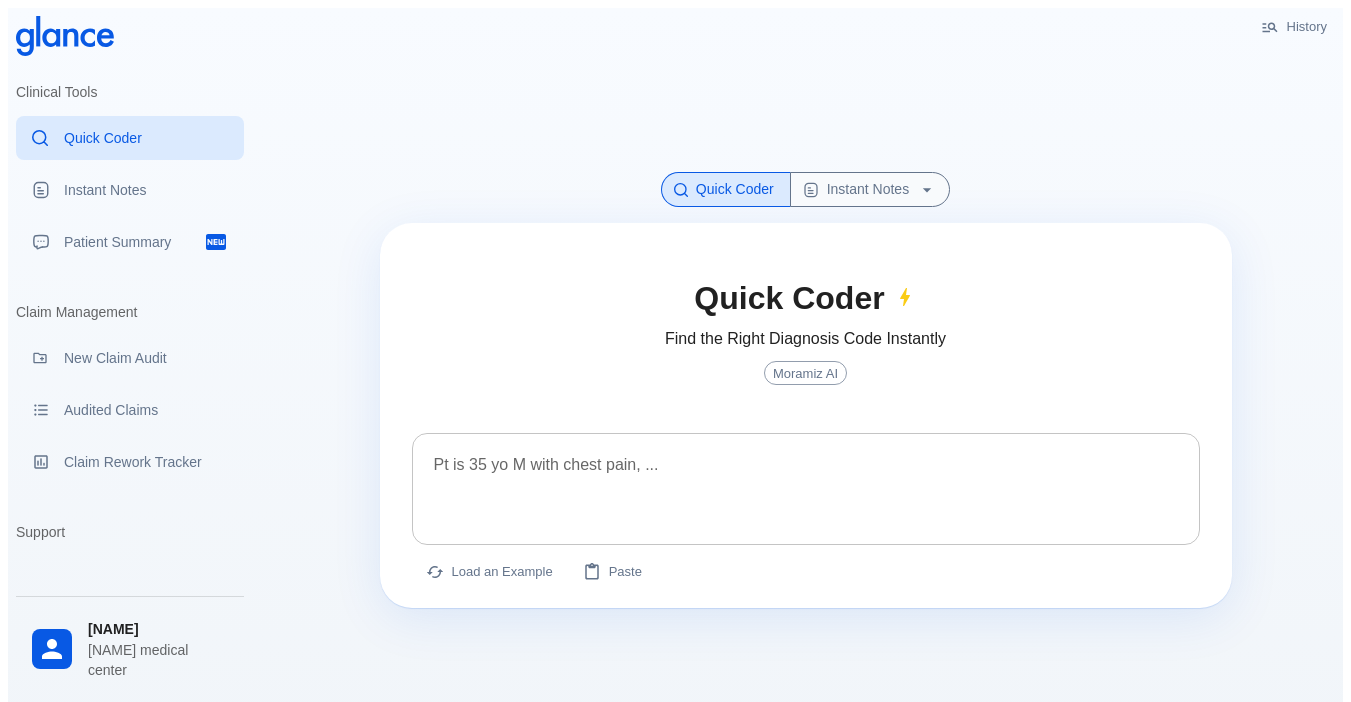 click at bounding box center [796, 521] 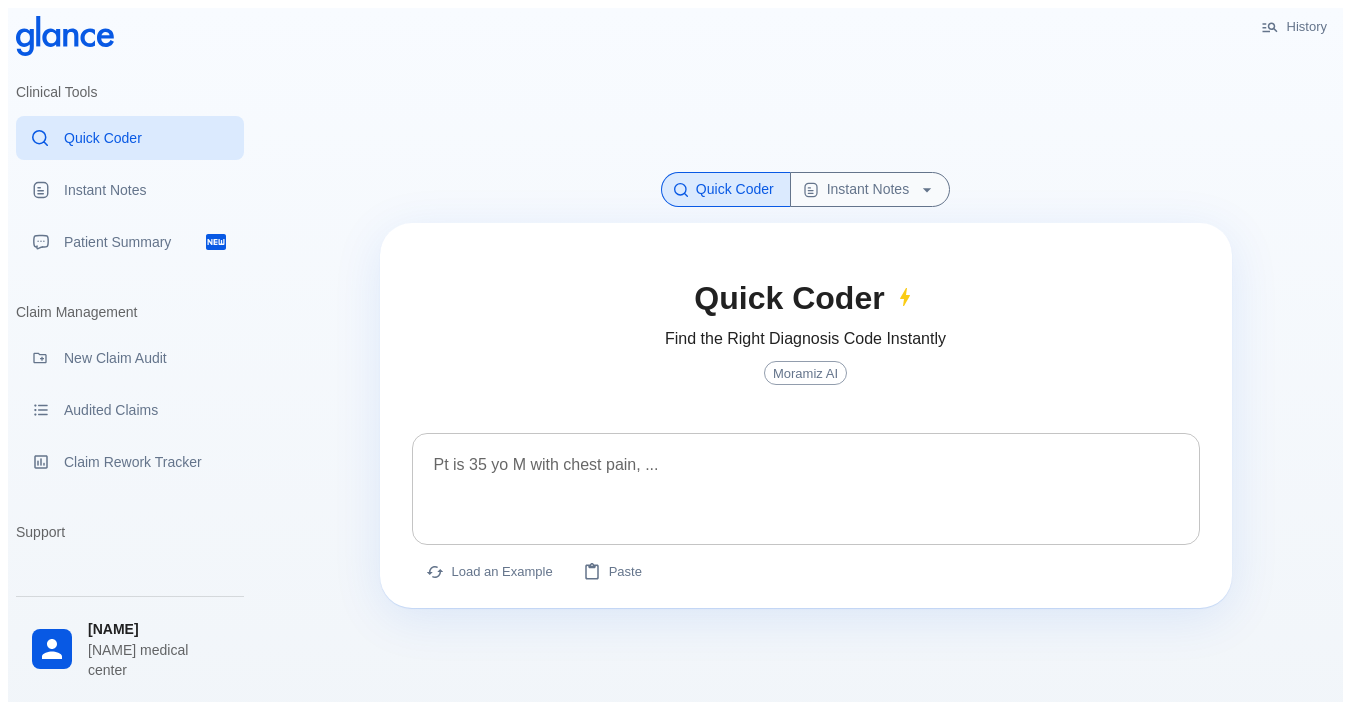 click at bounding box center [806, 473] 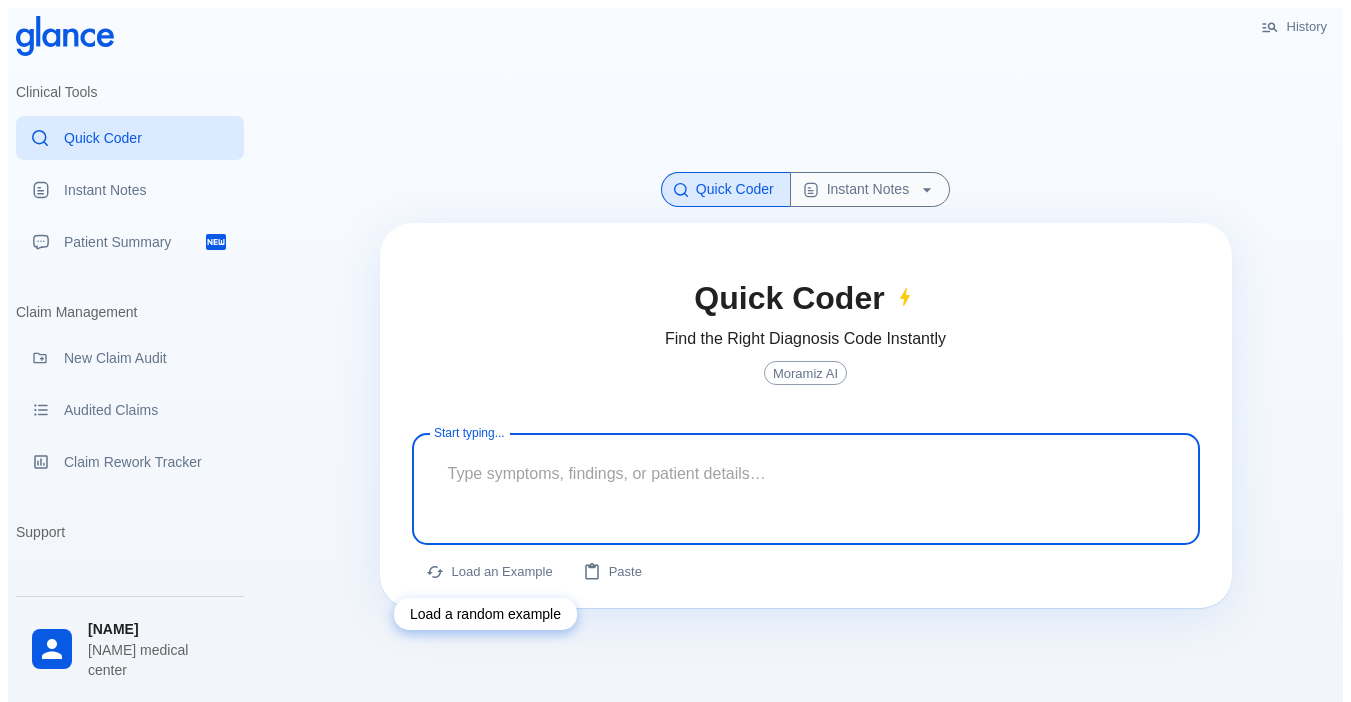 click on "Load an Example" at bounding box center [490, 572] 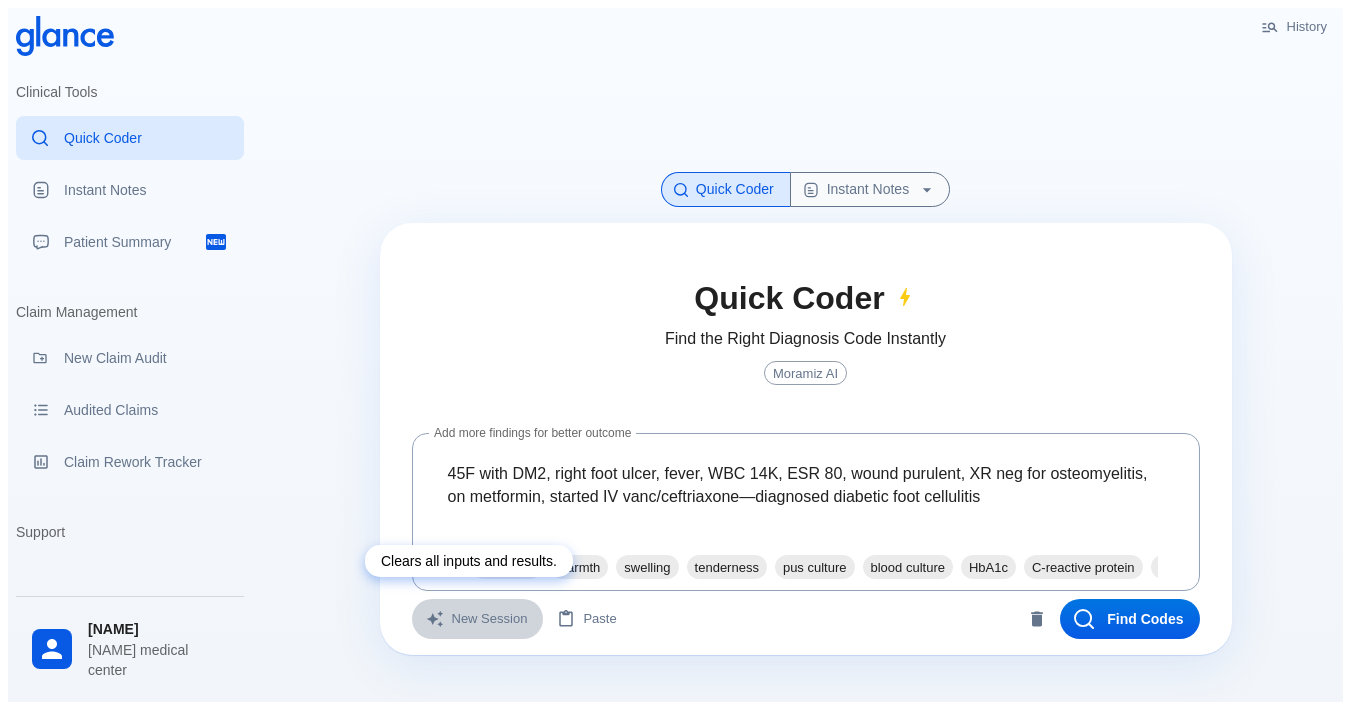 drag, startPoint x: 481, startPoint y: 614, endPoint x: 471, endPoint y: 607, distance: 12.206555 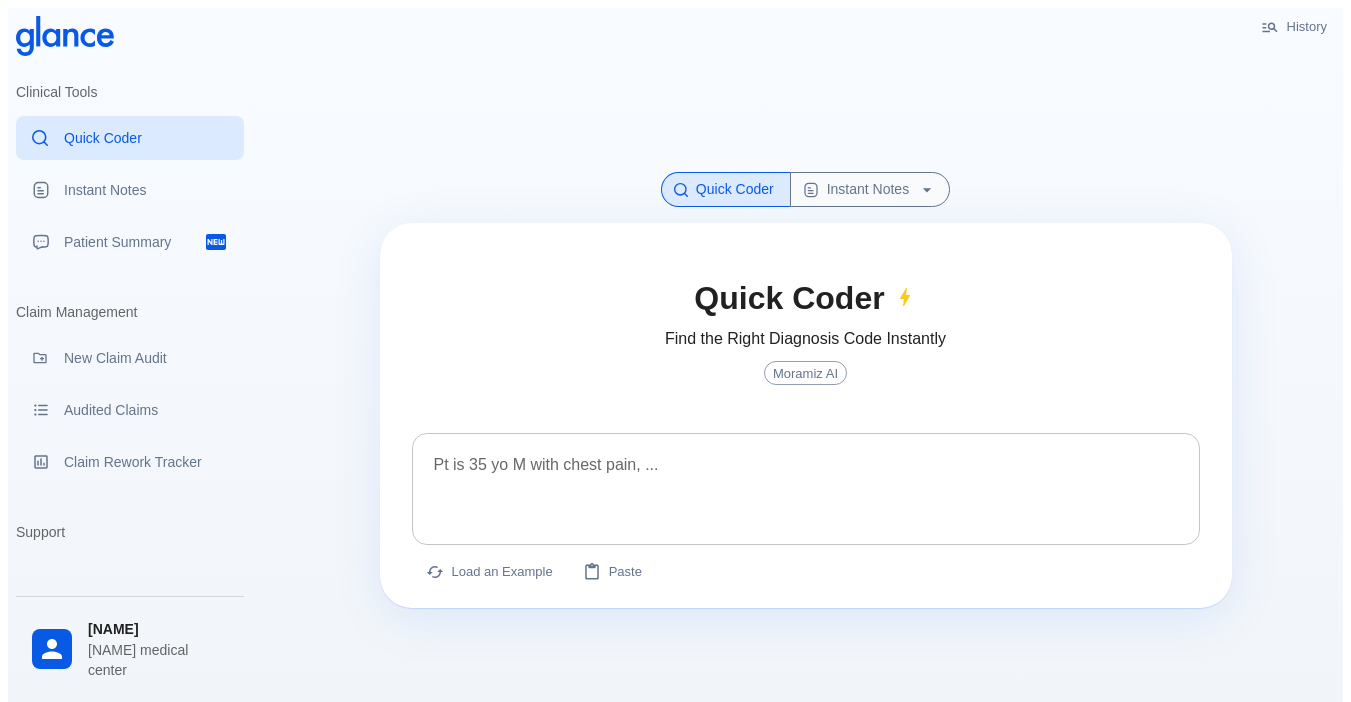 drag, startPoint x: 510, startPoint y: 437, endPoint x: 502, endPoint y: 490, distance: 53.600372 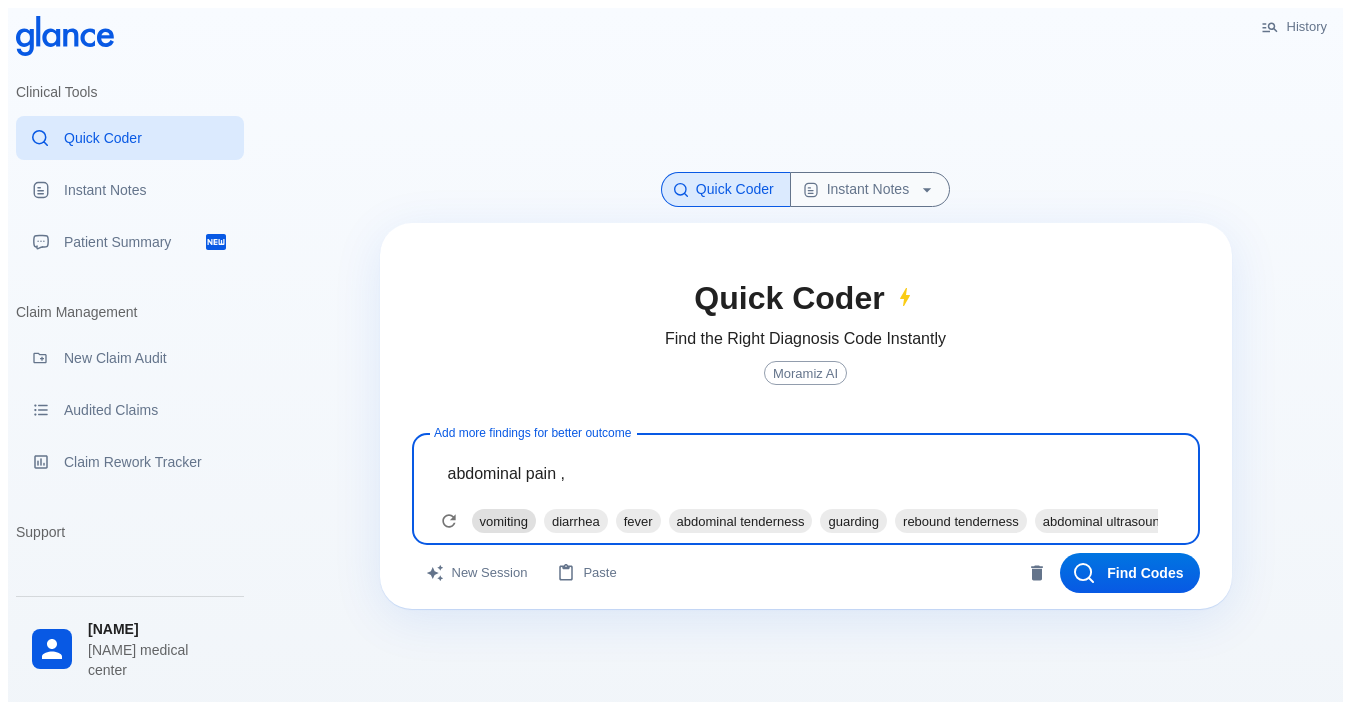 type on "abdominal pain ," 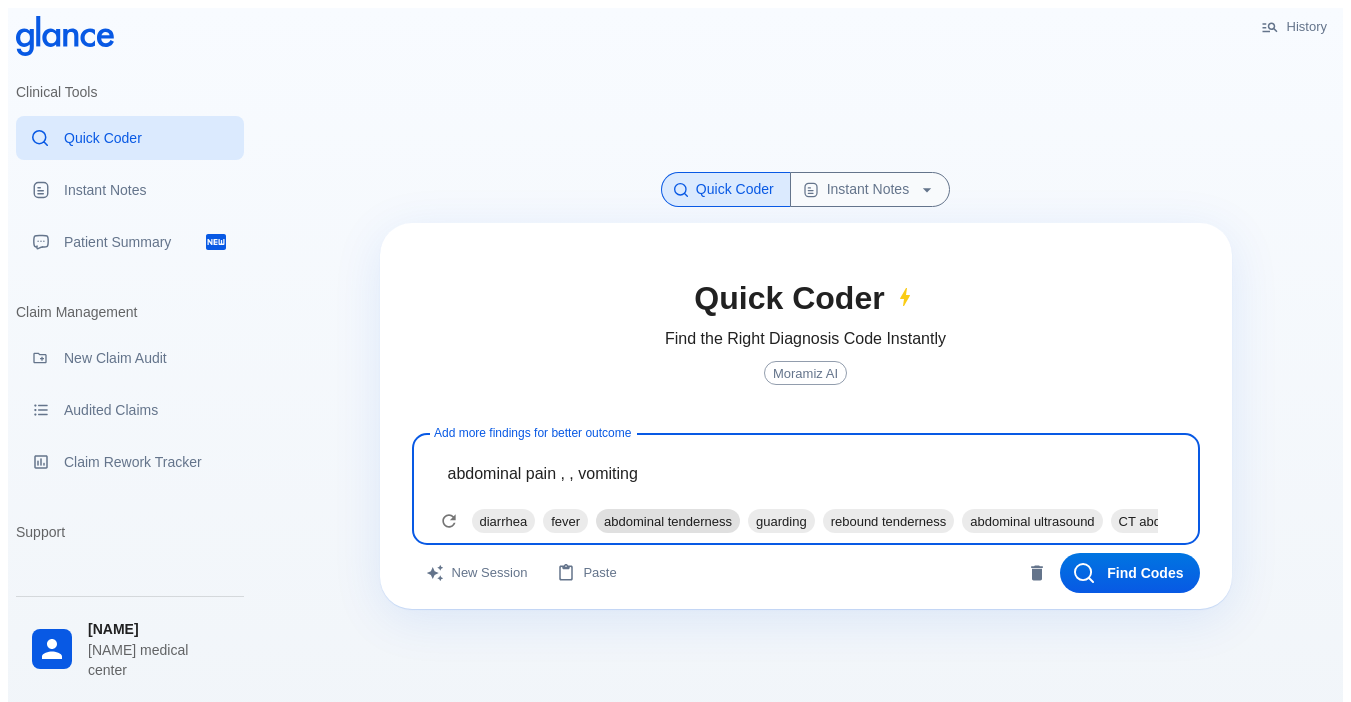 click on "abdominal tenderness" at bounding box center (504, 521) 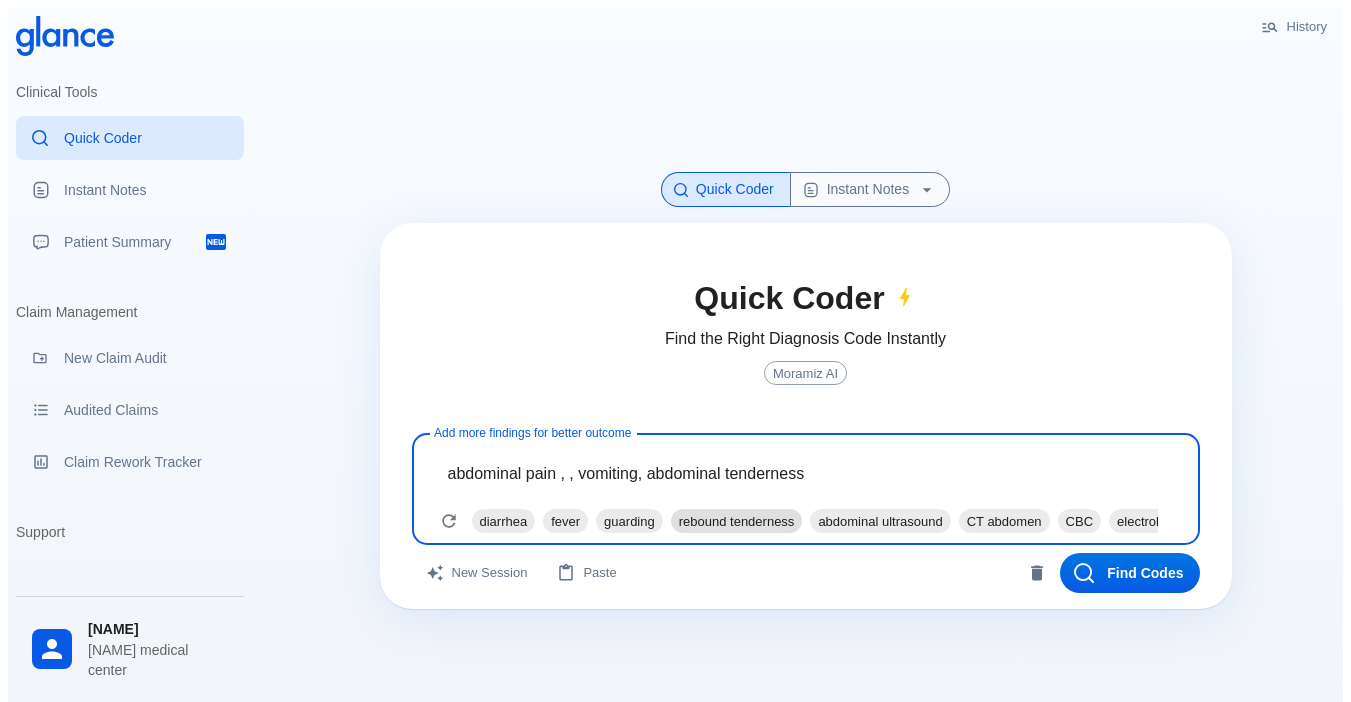 click on "rebound tenderness" at bounding box center [504, 521] 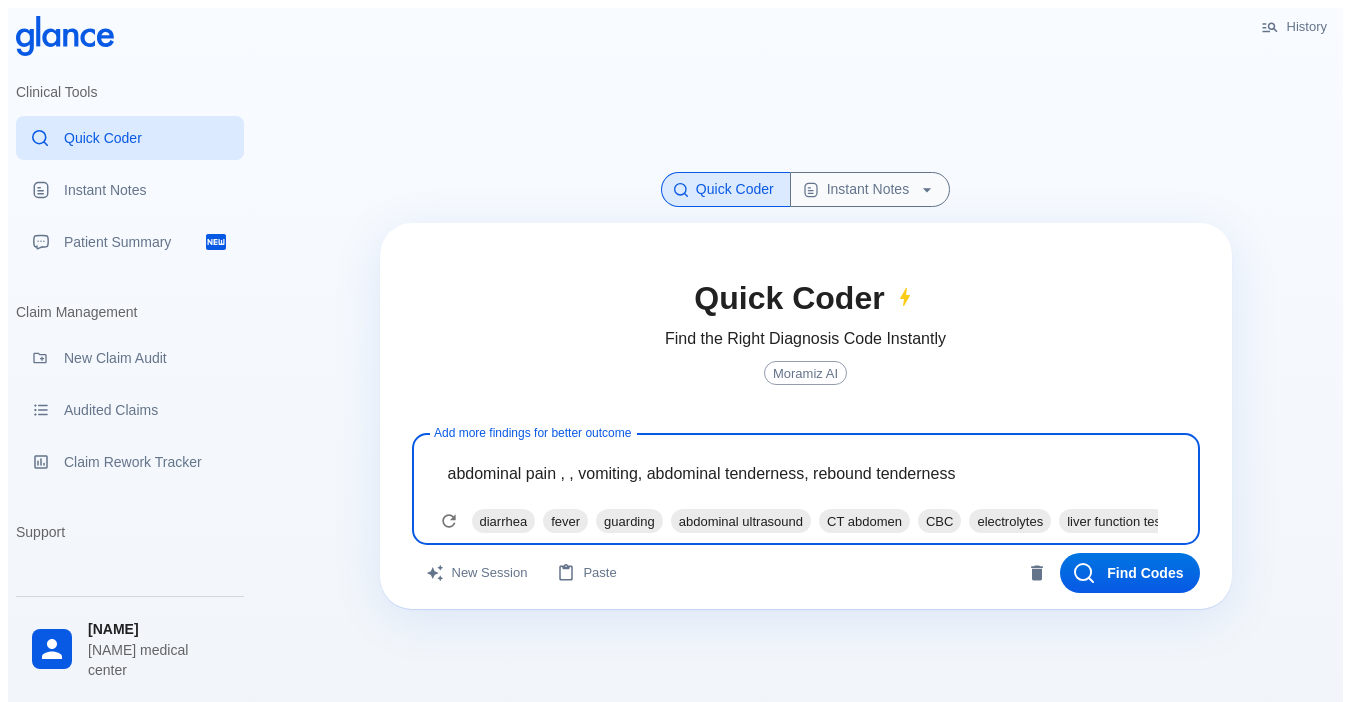 scroll, scrollTop: 48, scrollLeft: 0, axis: vertical 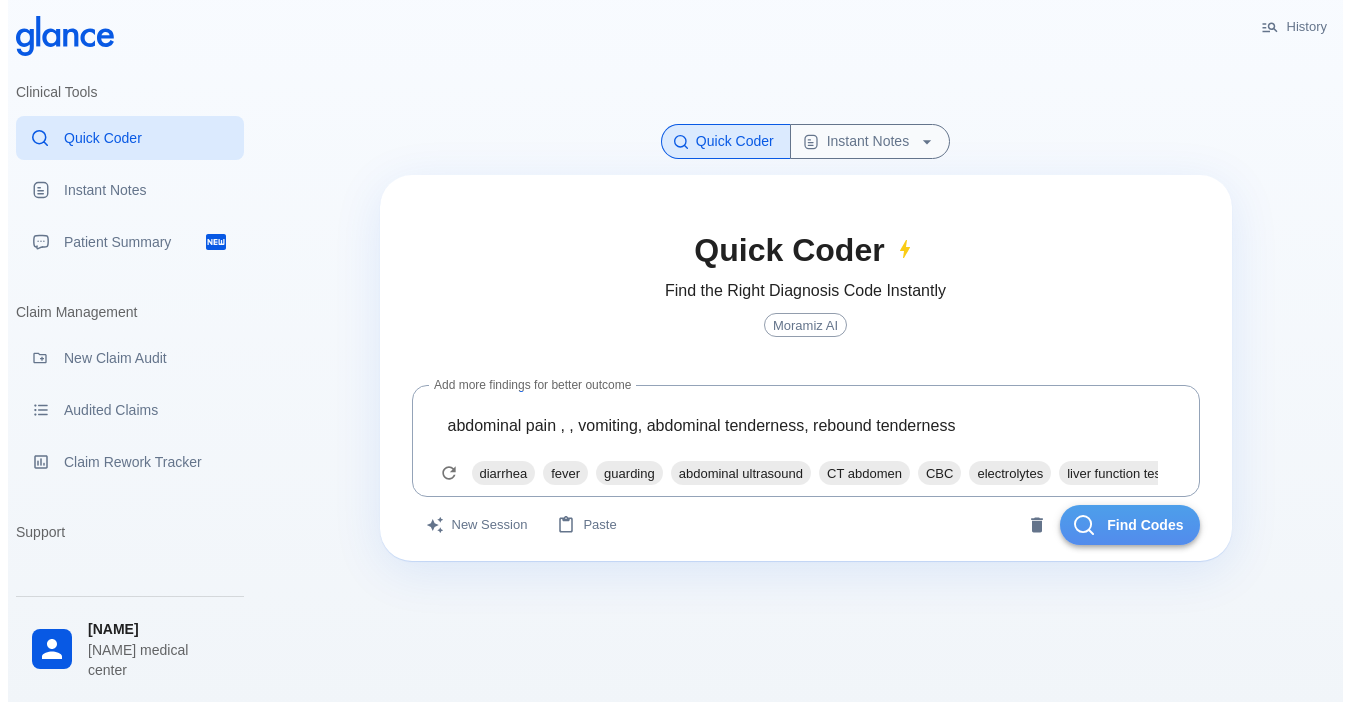 click on "Find Codes" at bounding box center (1130, 525) 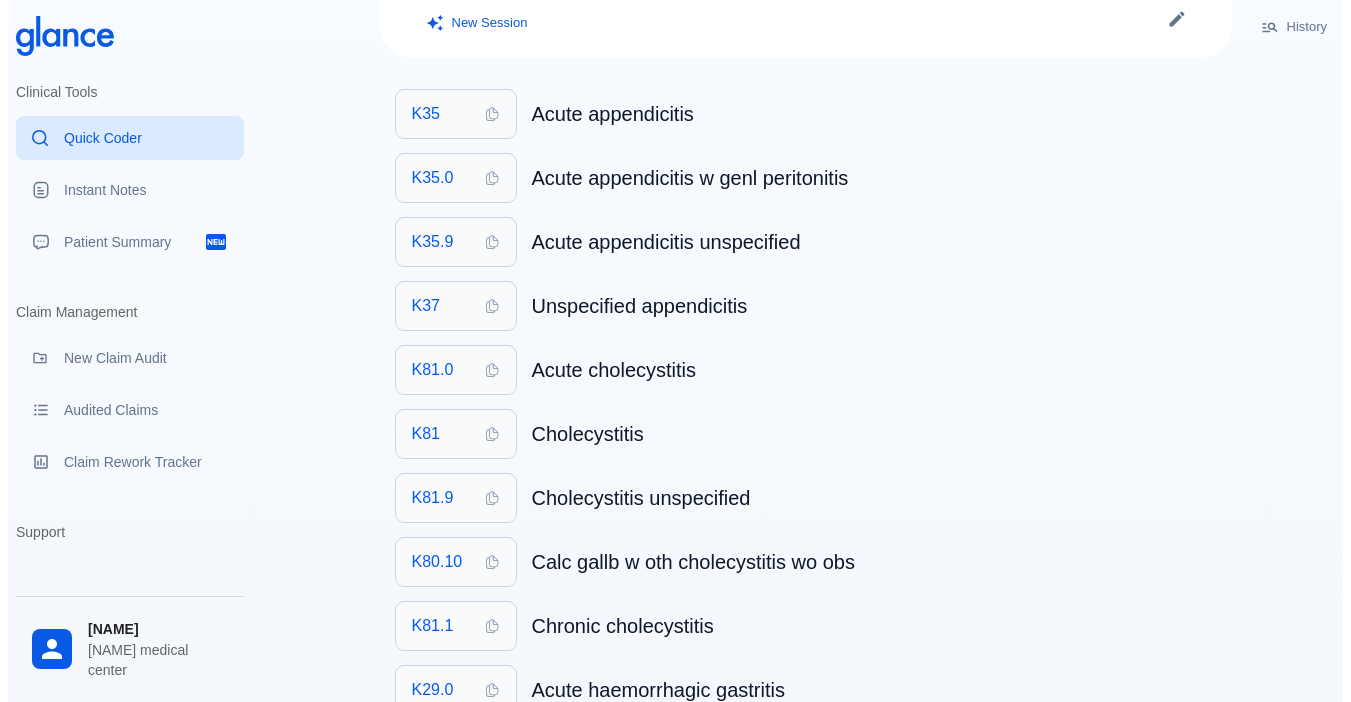 scroll, scrollTop: 48, scrollLeft: 0, axis: vertical 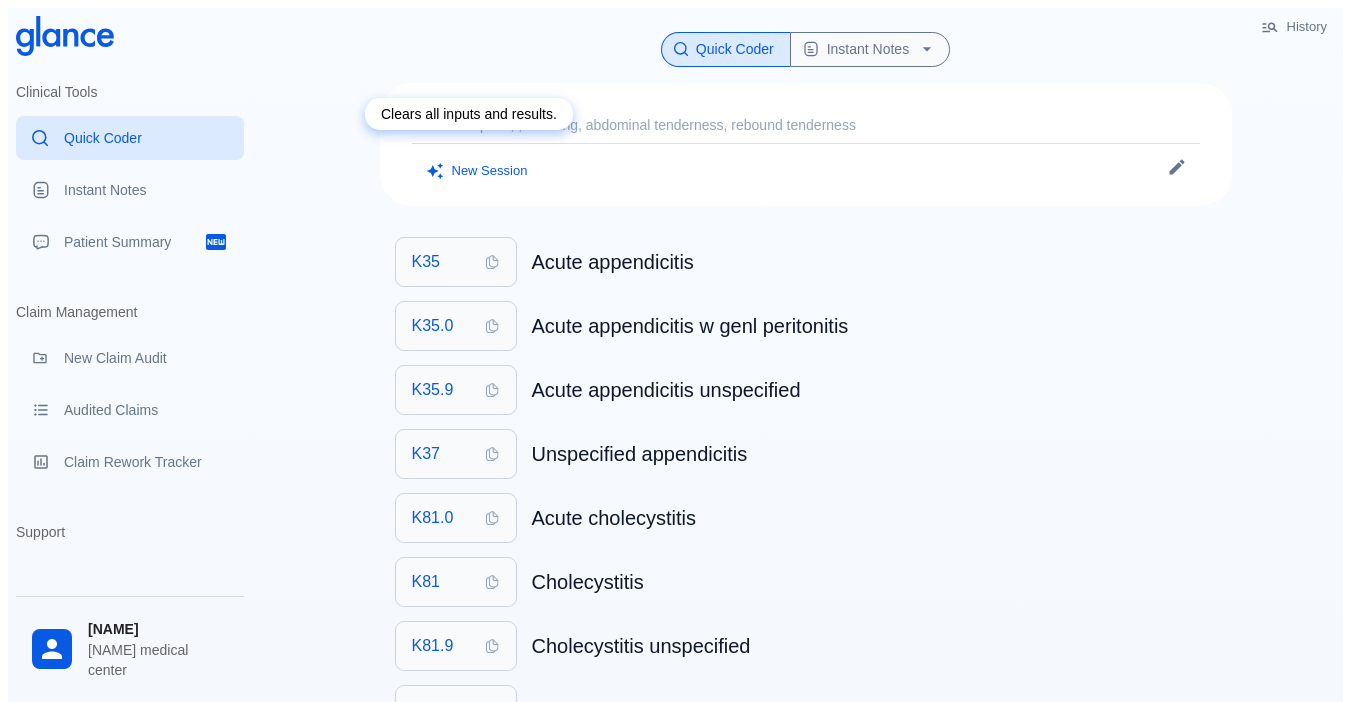 click on "Clears all inputs and results." at bounding box center [469, 114] 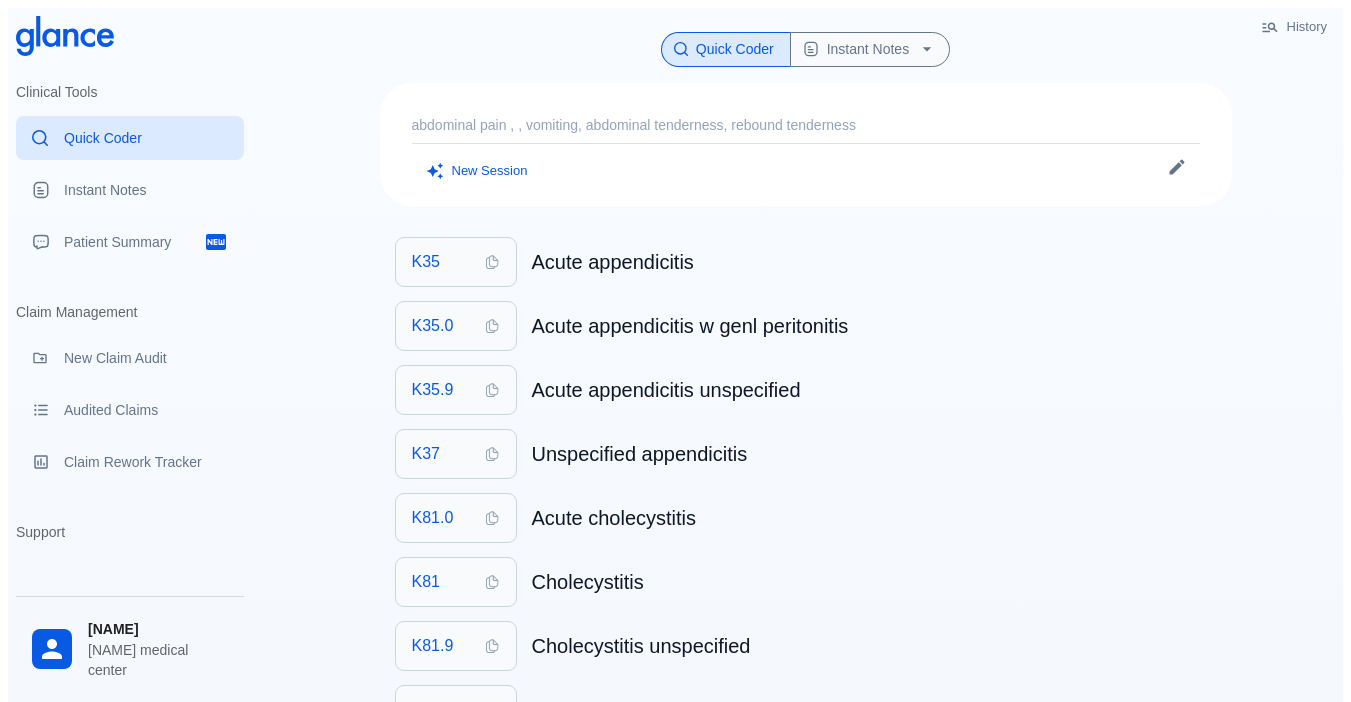 click on "abdominal pain , , vomiting, abdominal tenderness, rebound tenderness" at bounding box center [806, 125] 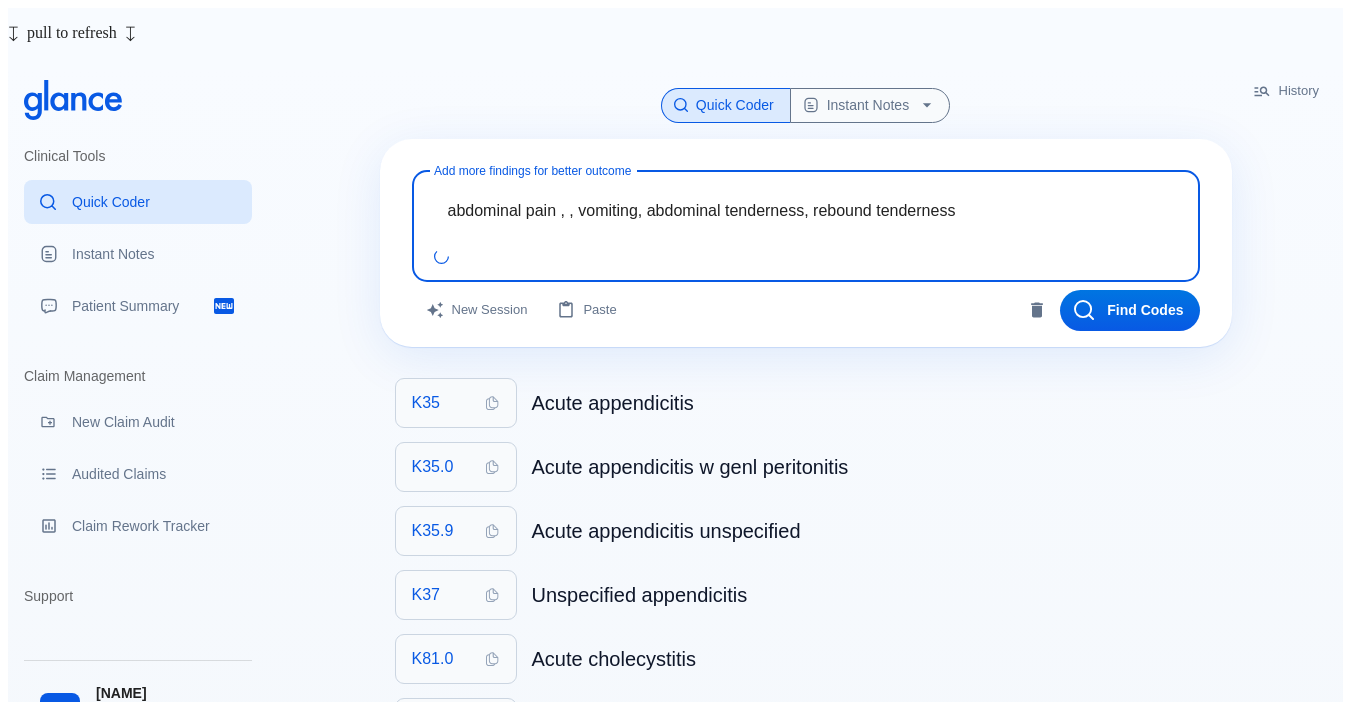 drag, startPoint x: 1039, startPoint y: 141, endPoint x: 492, endPoint y: 212, distance: 551.5886 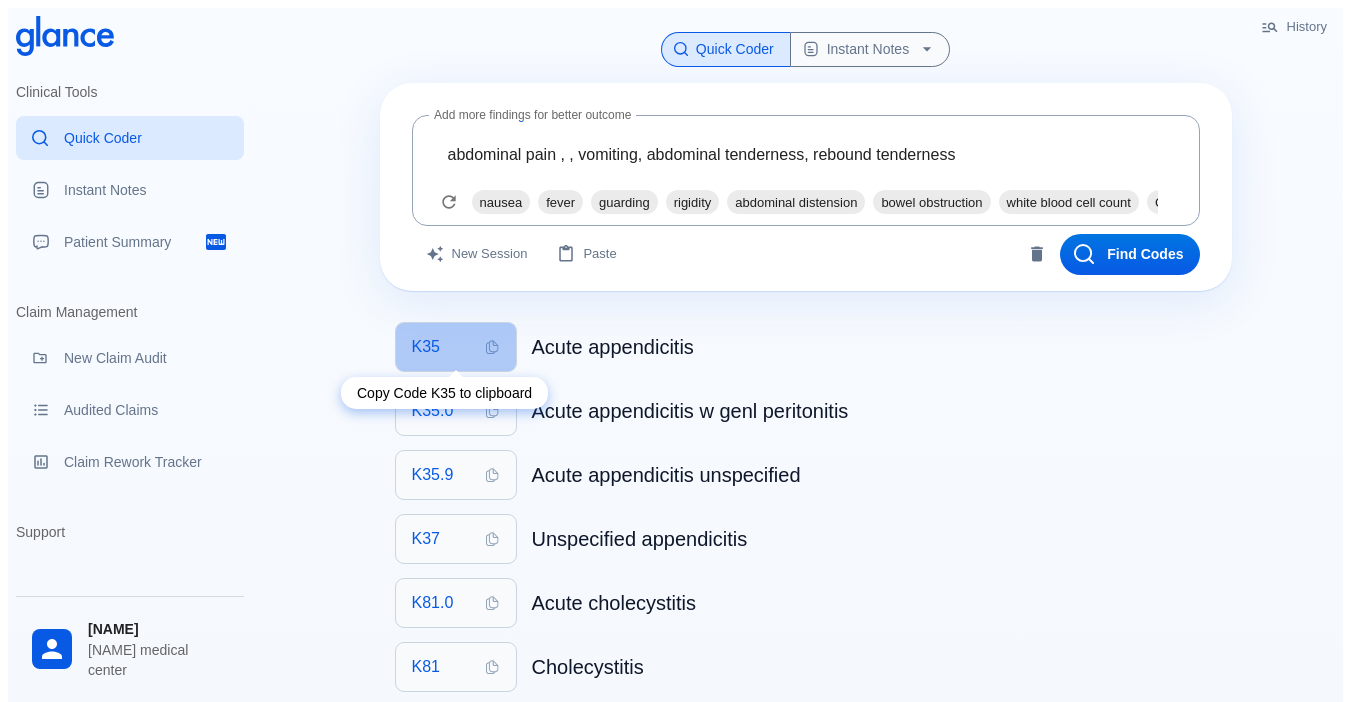 click on "K35" at bounding box center [426, 347] 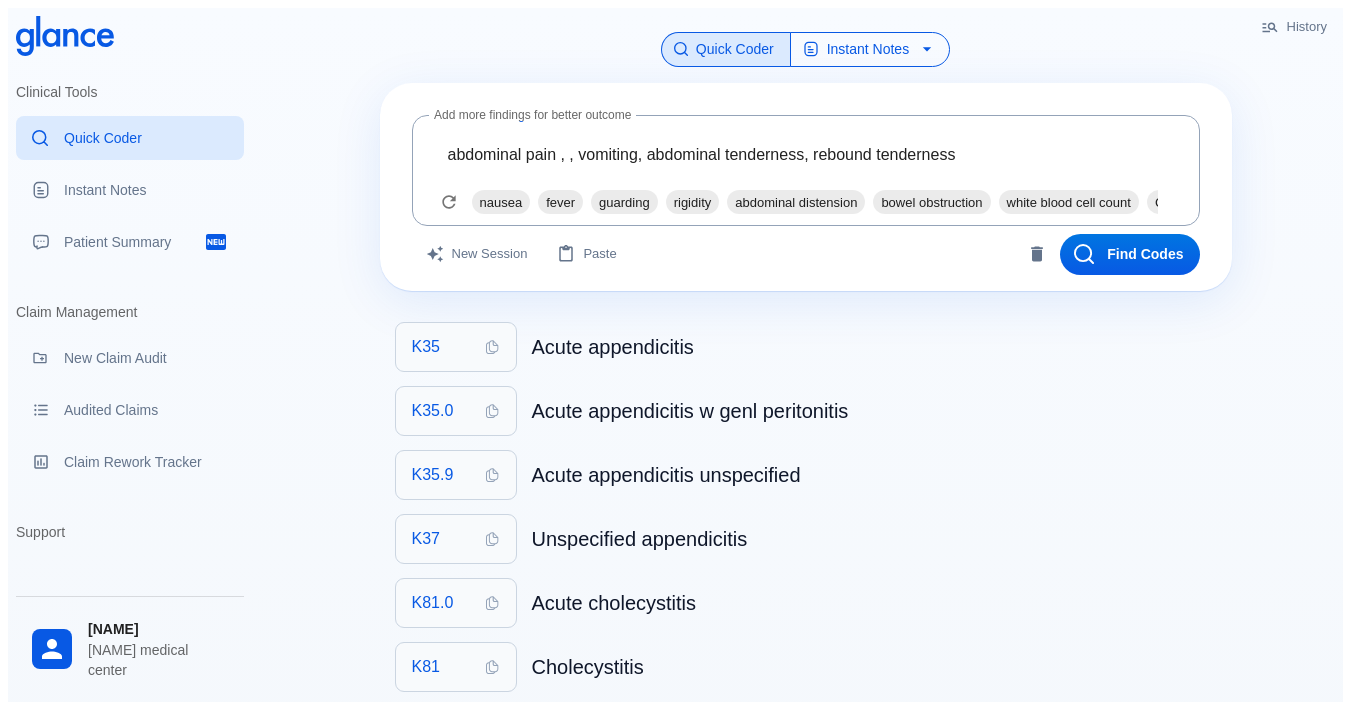 click on "Instant Notes" at bounding box center (870, 49) 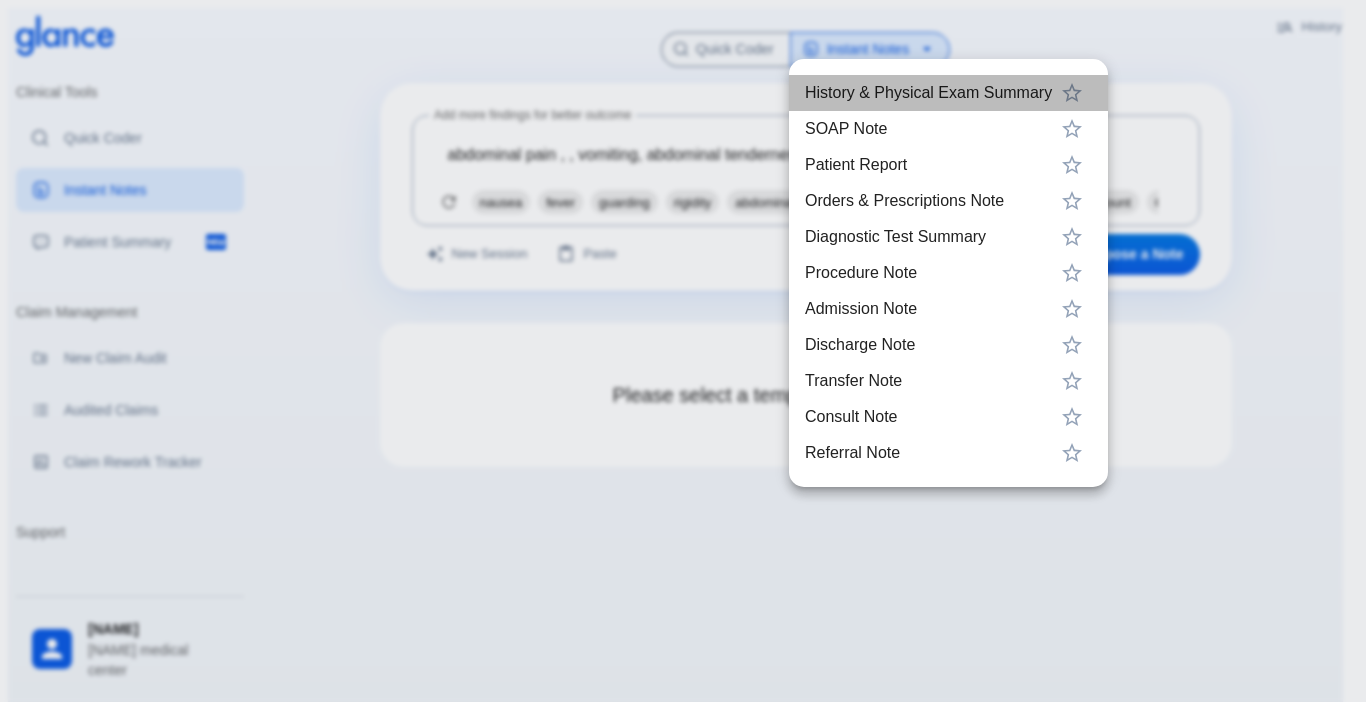 click on "History & Physical Exam Summary" at bounding box center (928, 93) 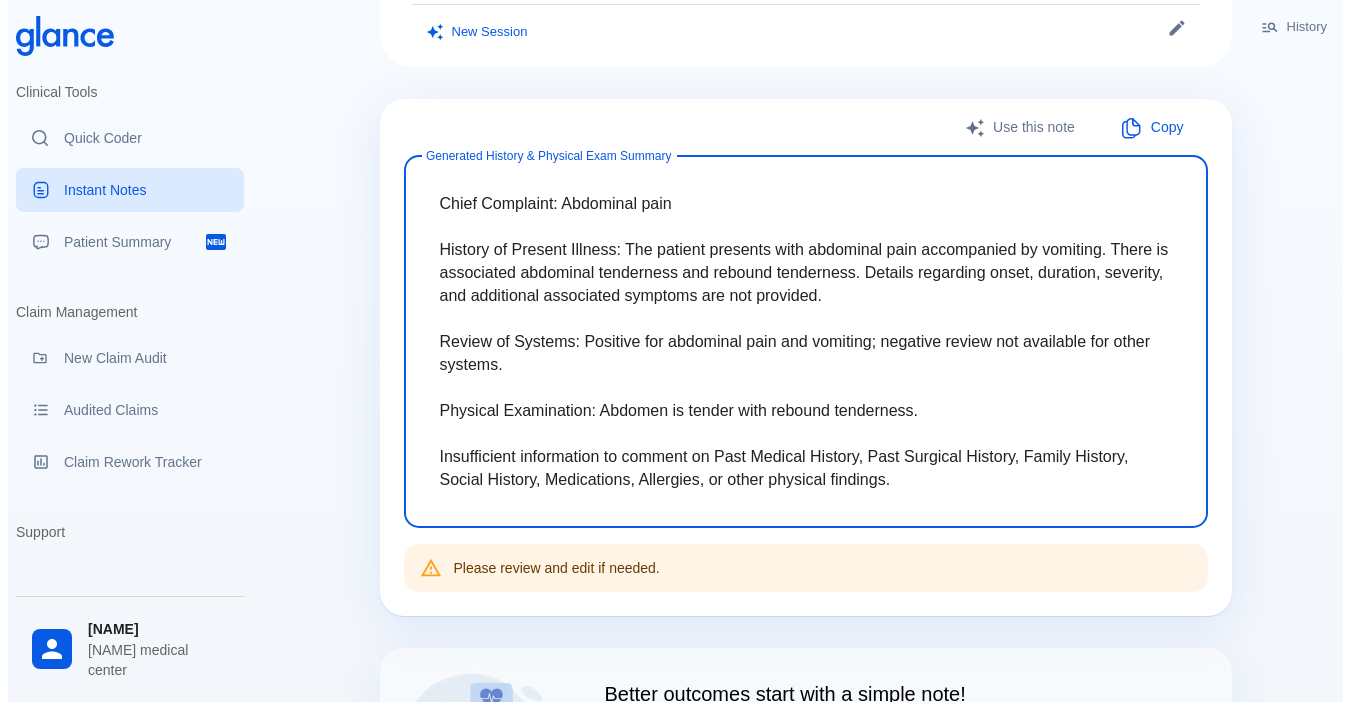 scroll, scrollTop: 137, scrollLeft: 0, axis: vertical 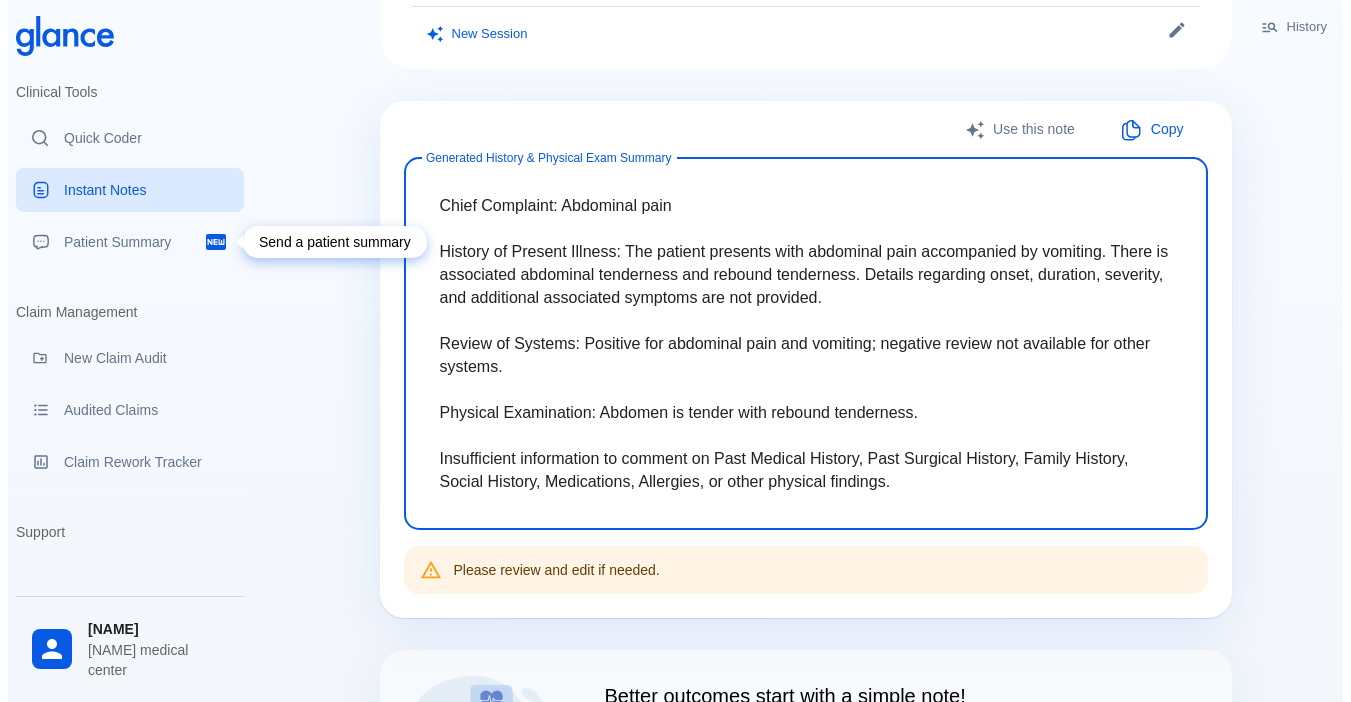 click on "Patient Summary" at bounding box center (134, 242) 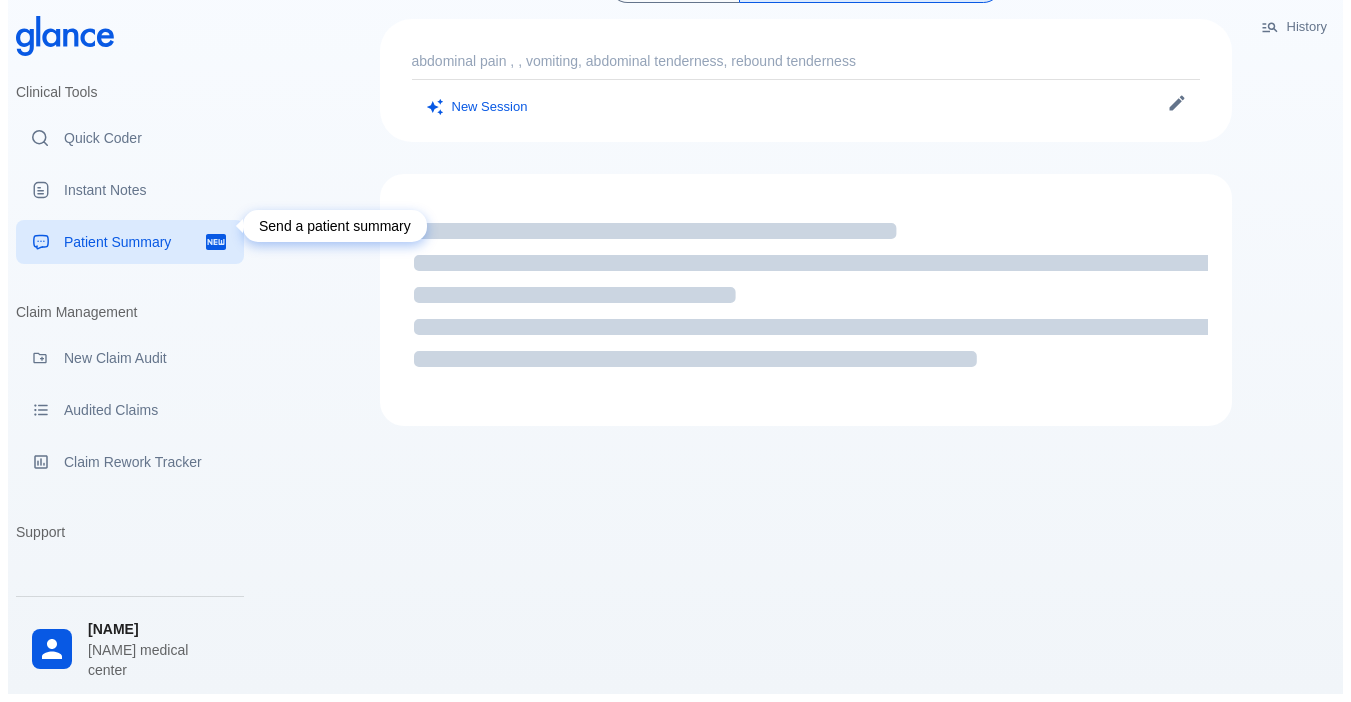 scroll, scrollTop: 48, scrollLeft: 0, axis: vertical 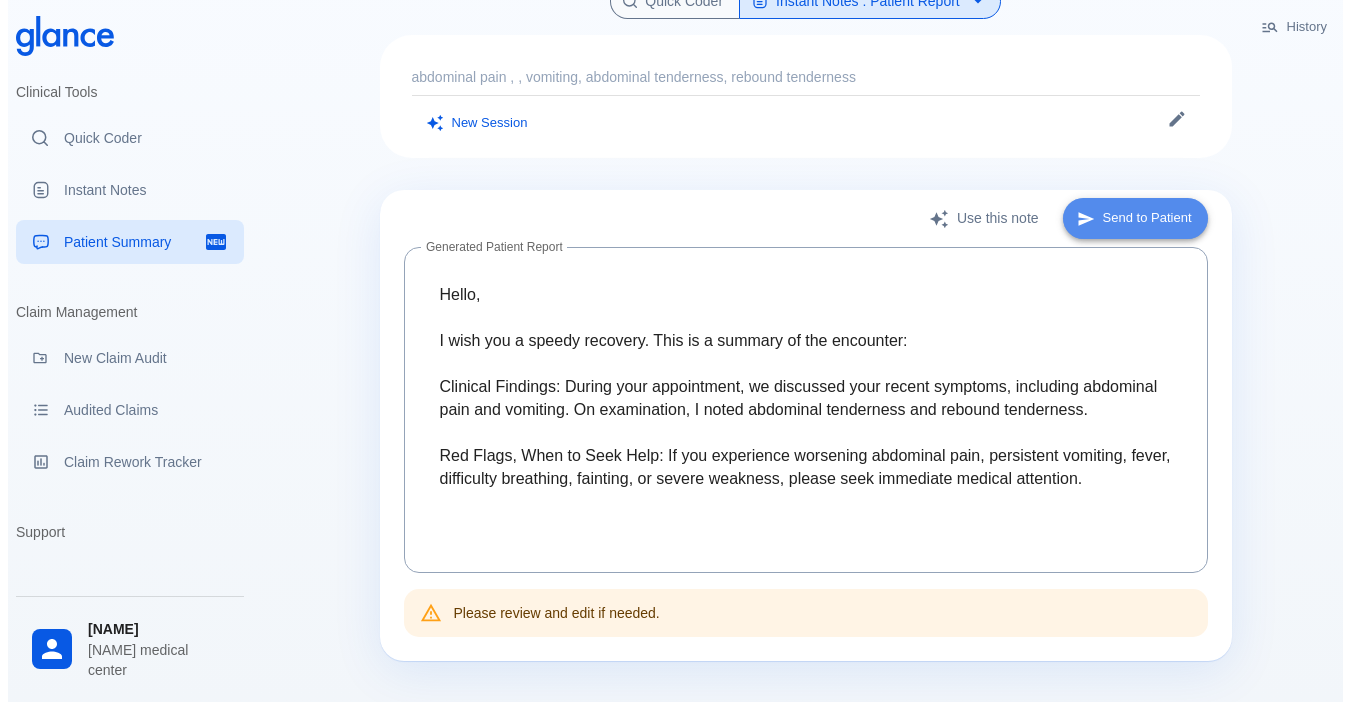 click on "Send to Patient" at bounding box center (1135, 218) 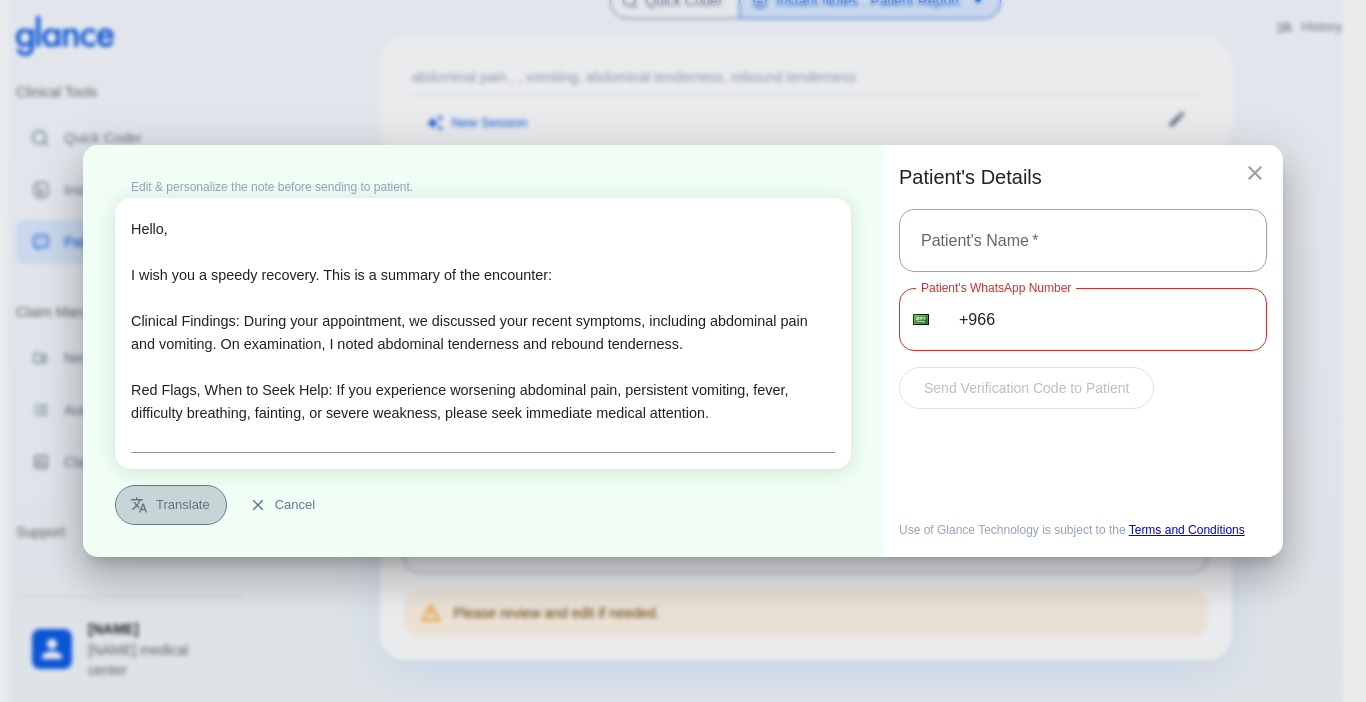 click on "Translate" at bounding box center (171, 505) 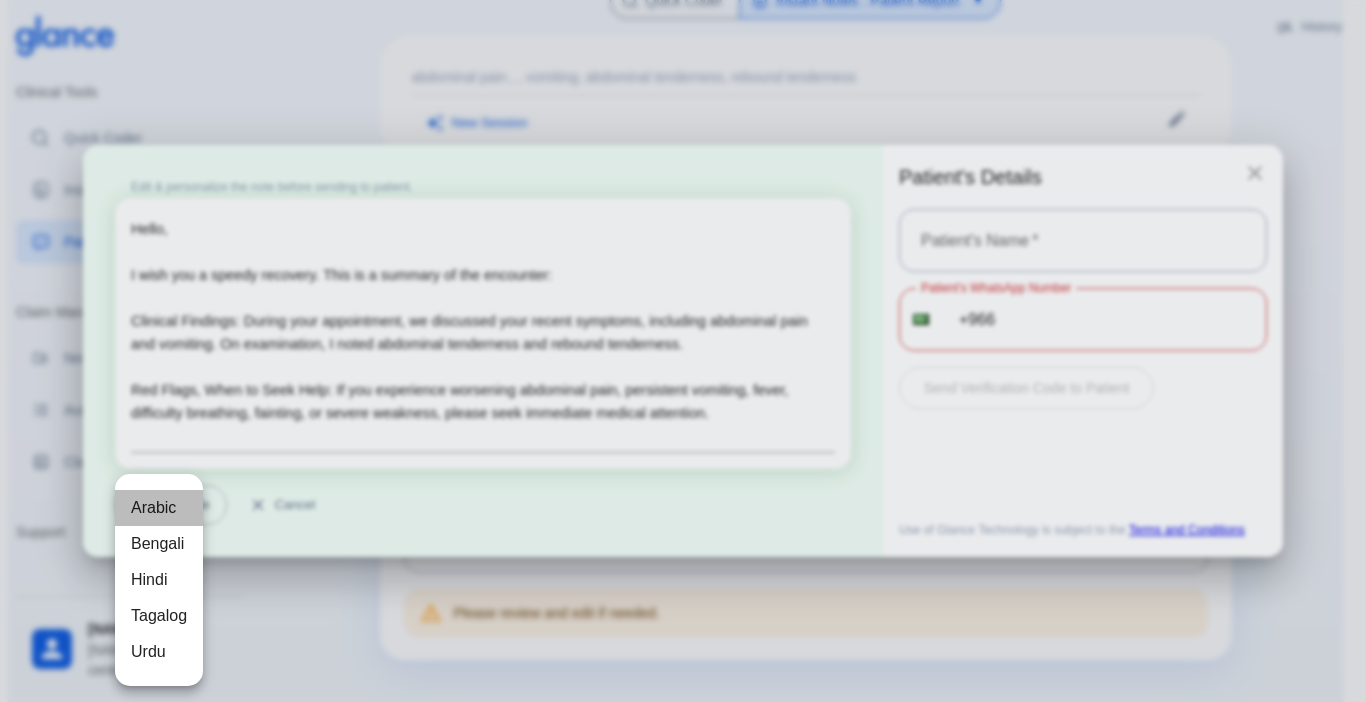 click on "Arabic" at bounding box center [159, 508] 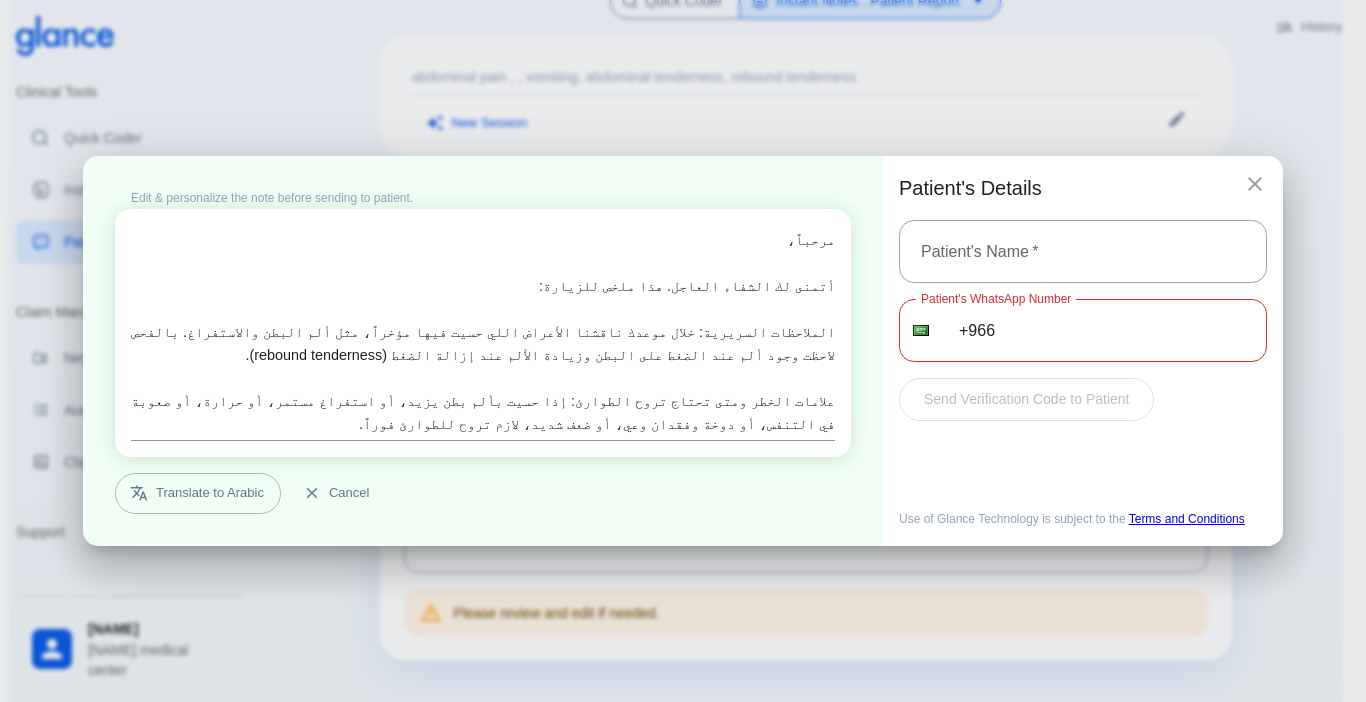 click at bounding box center [1255, 184] 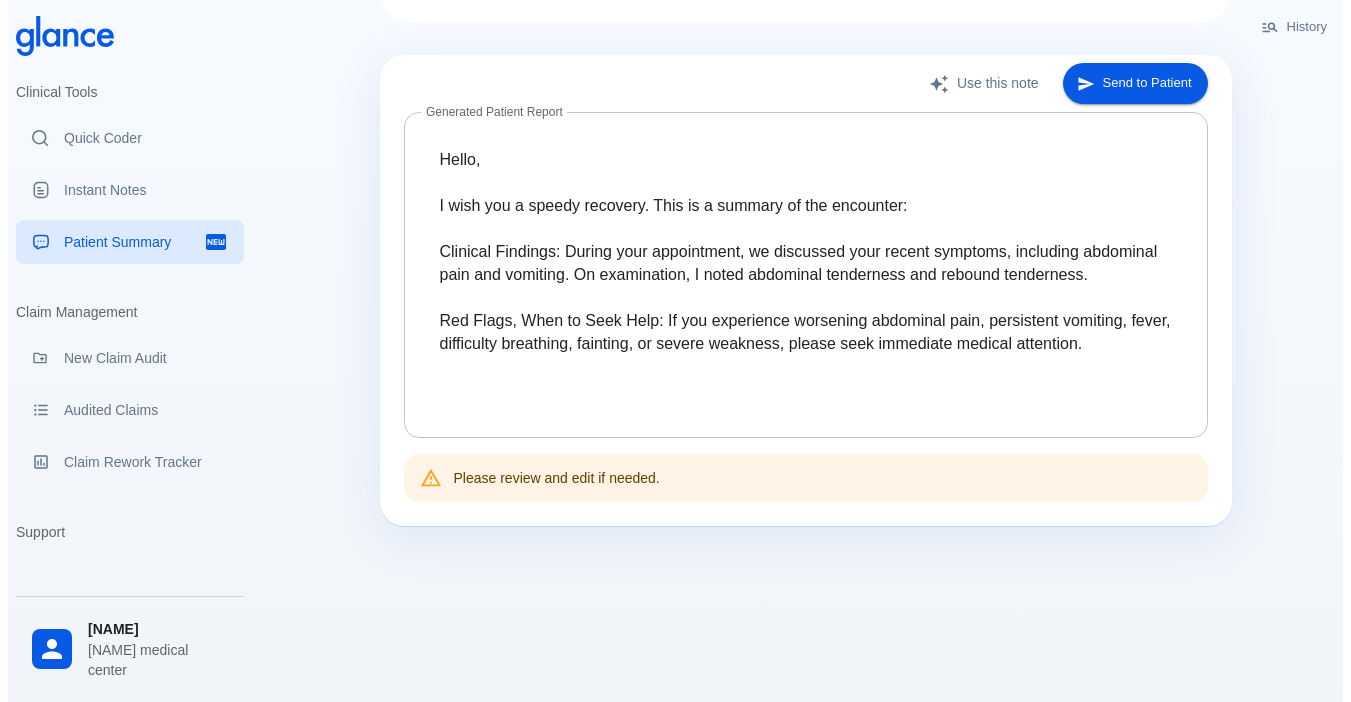 scroll, scrollTop: 83, scrollLeft: 0, axis: vertical 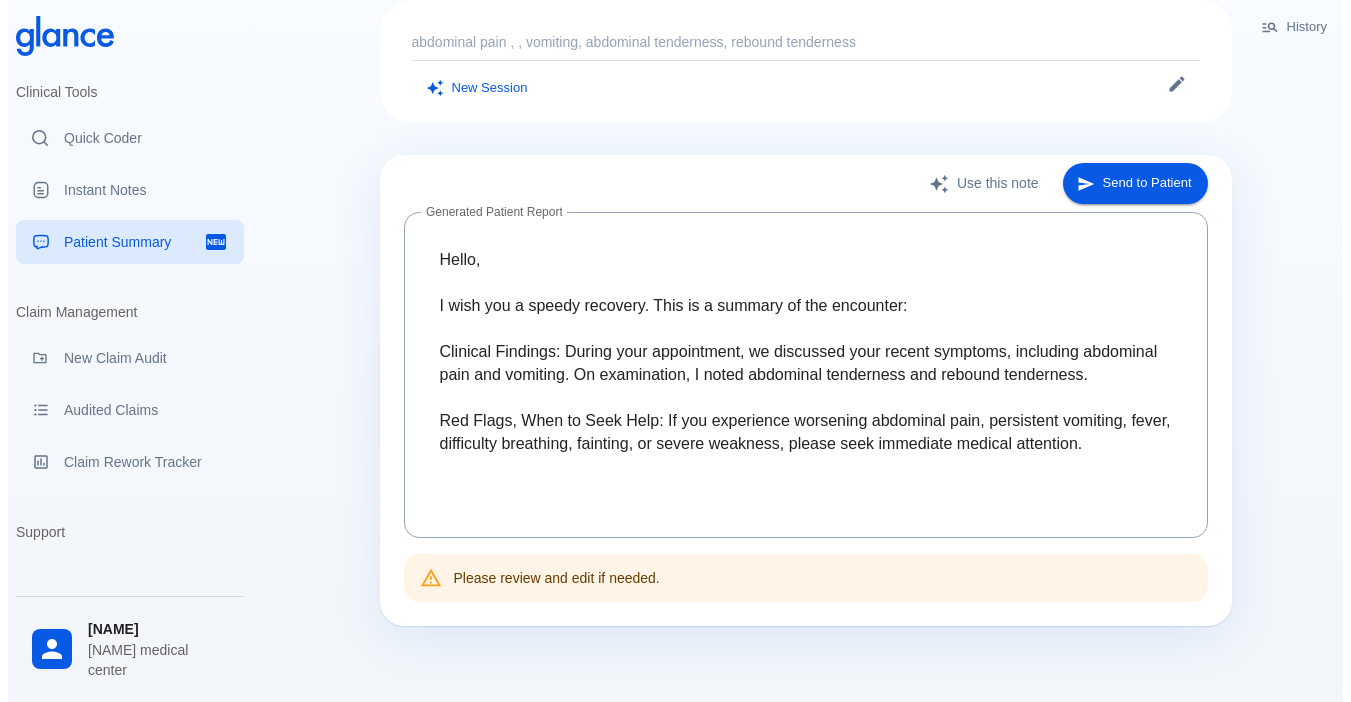 drag, startPoint x: 1350, startPoint y: 174, endPoint x: 1347, endPoint y: 117, distance: 57.07889 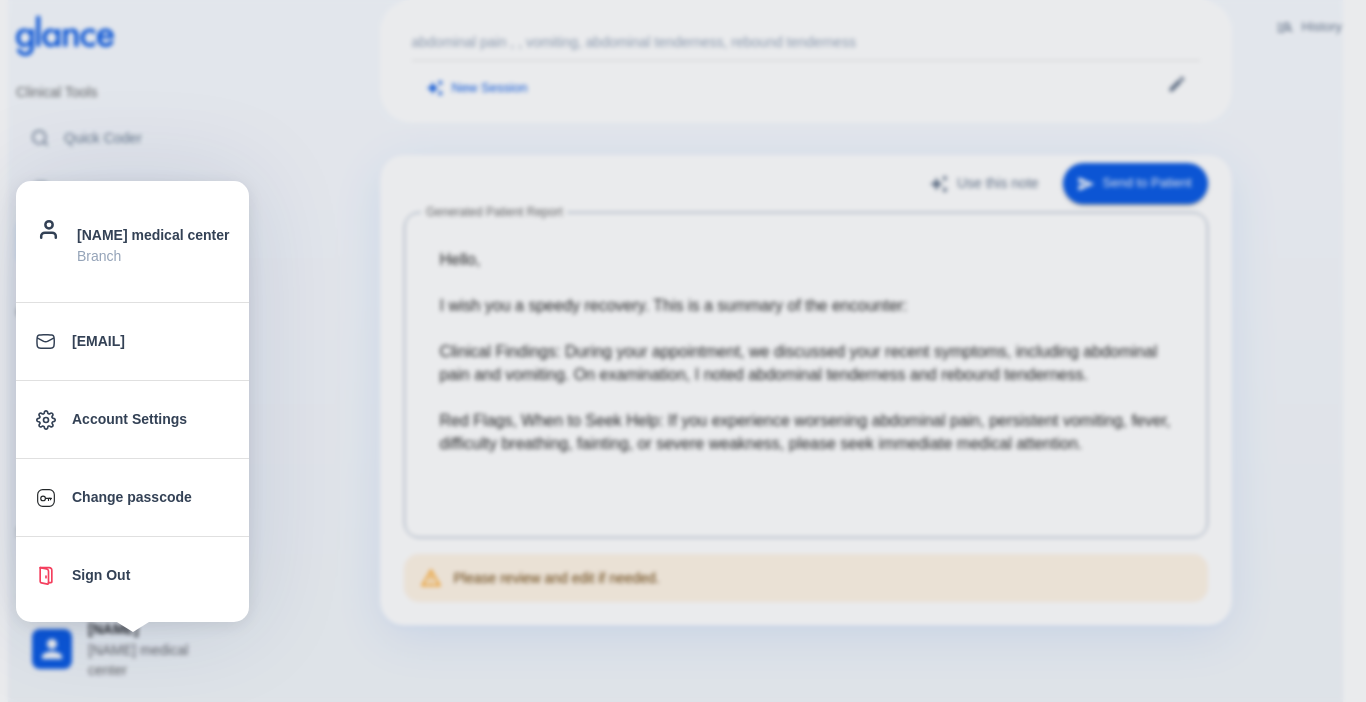 click at bounding box center (683, 351) 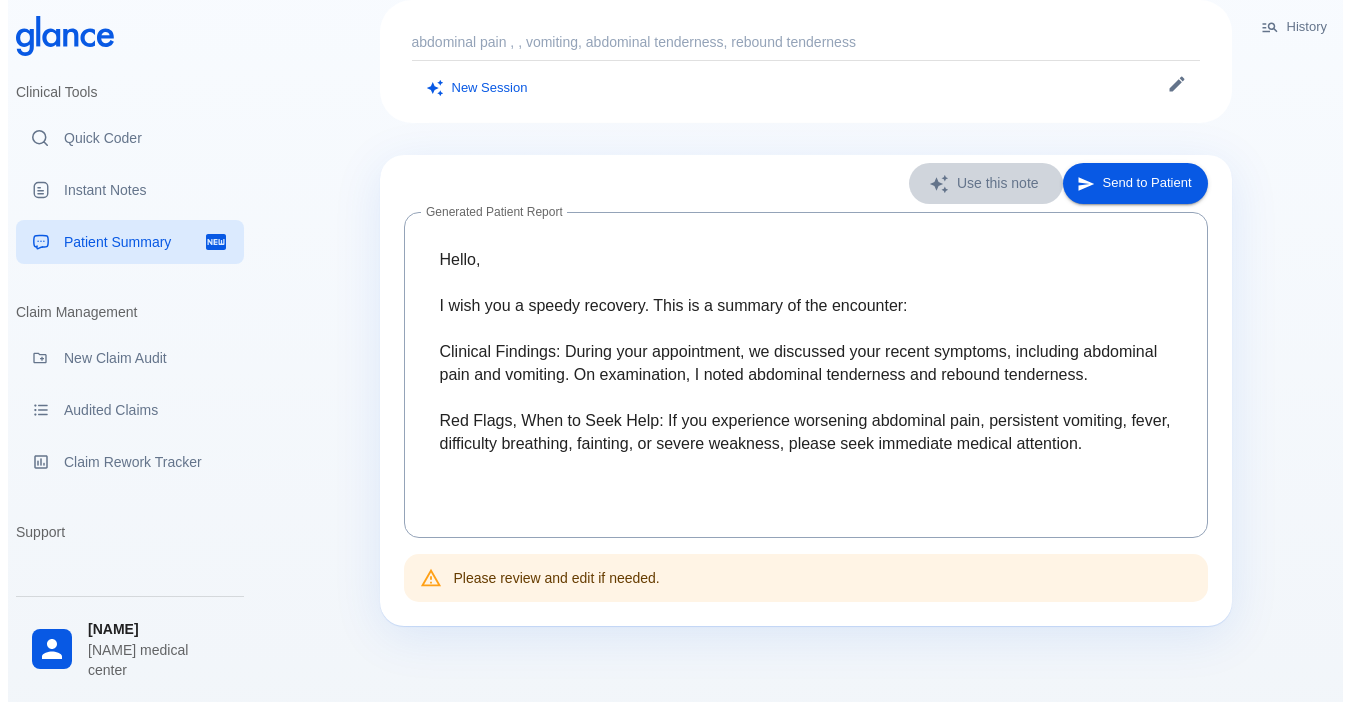 click on "Use this note" at bounding box center [986, 183] 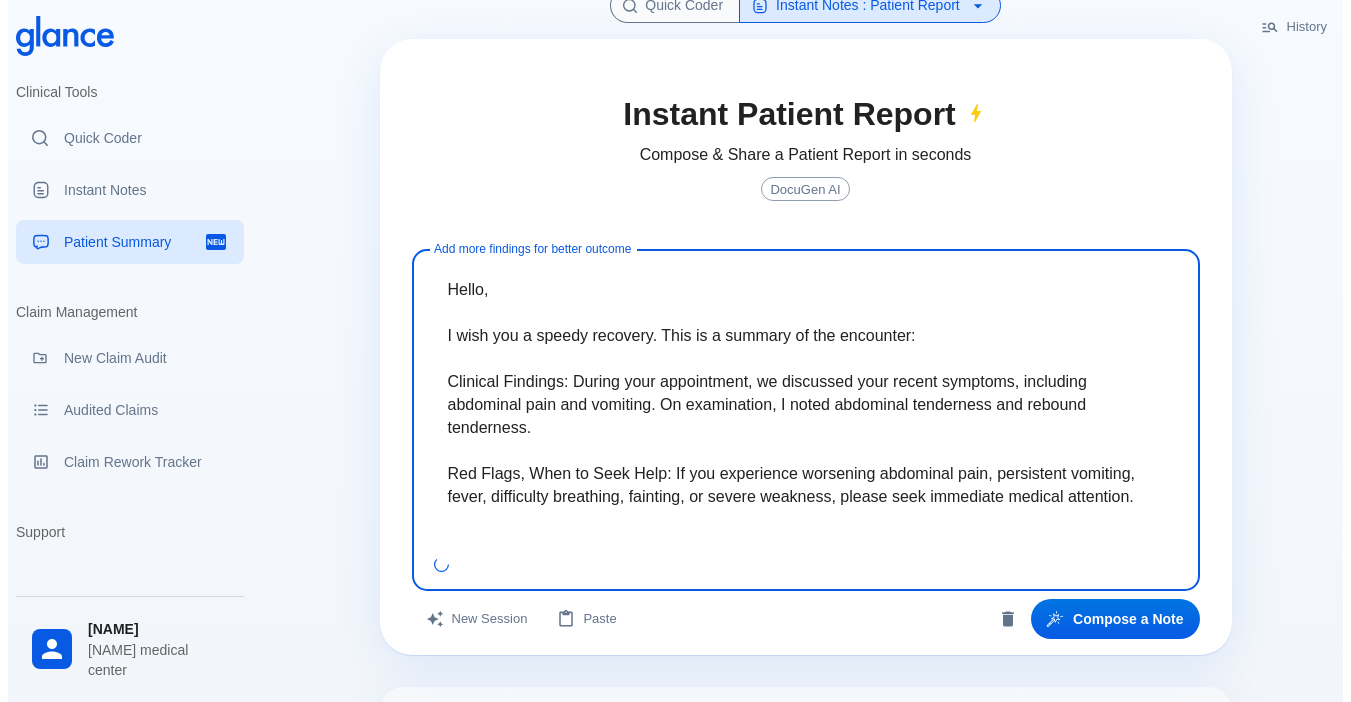 scroll, scrollTop: 189, scrollLeft: 0, axis: vertical 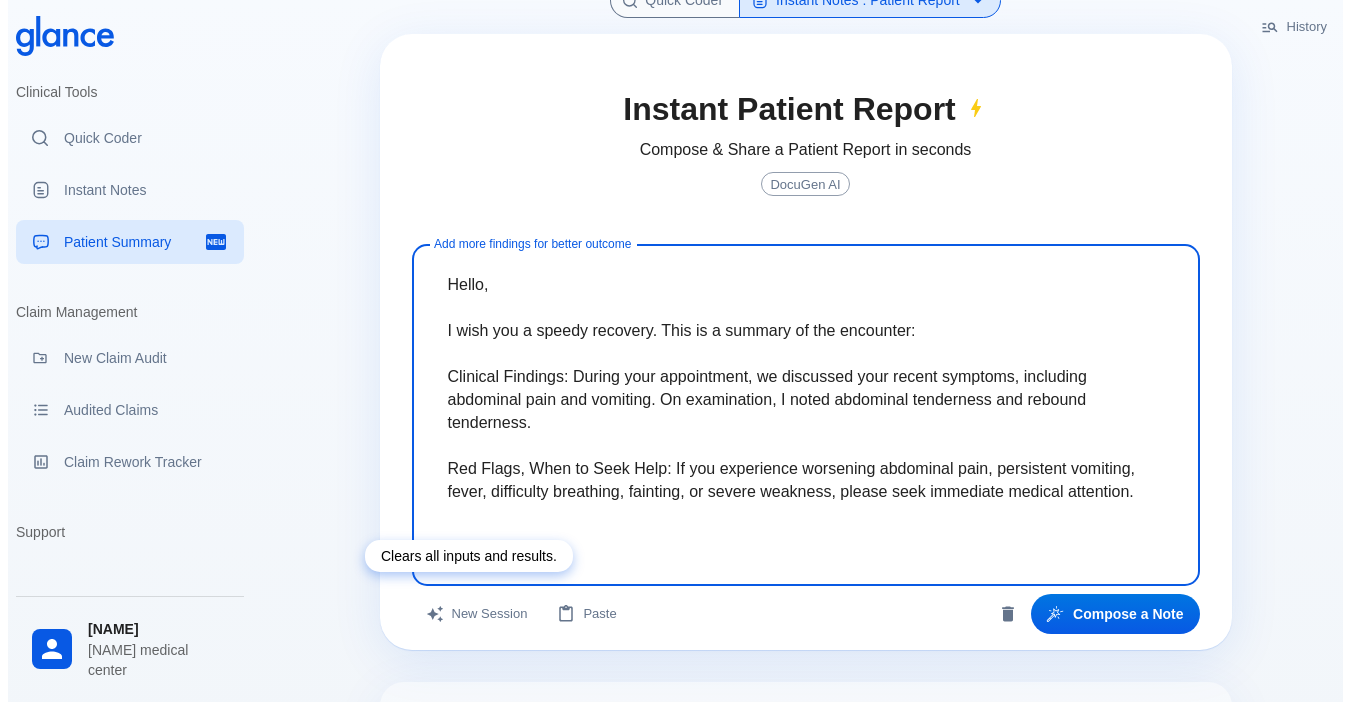 click on "New Session" at bounding box center [478, 614] 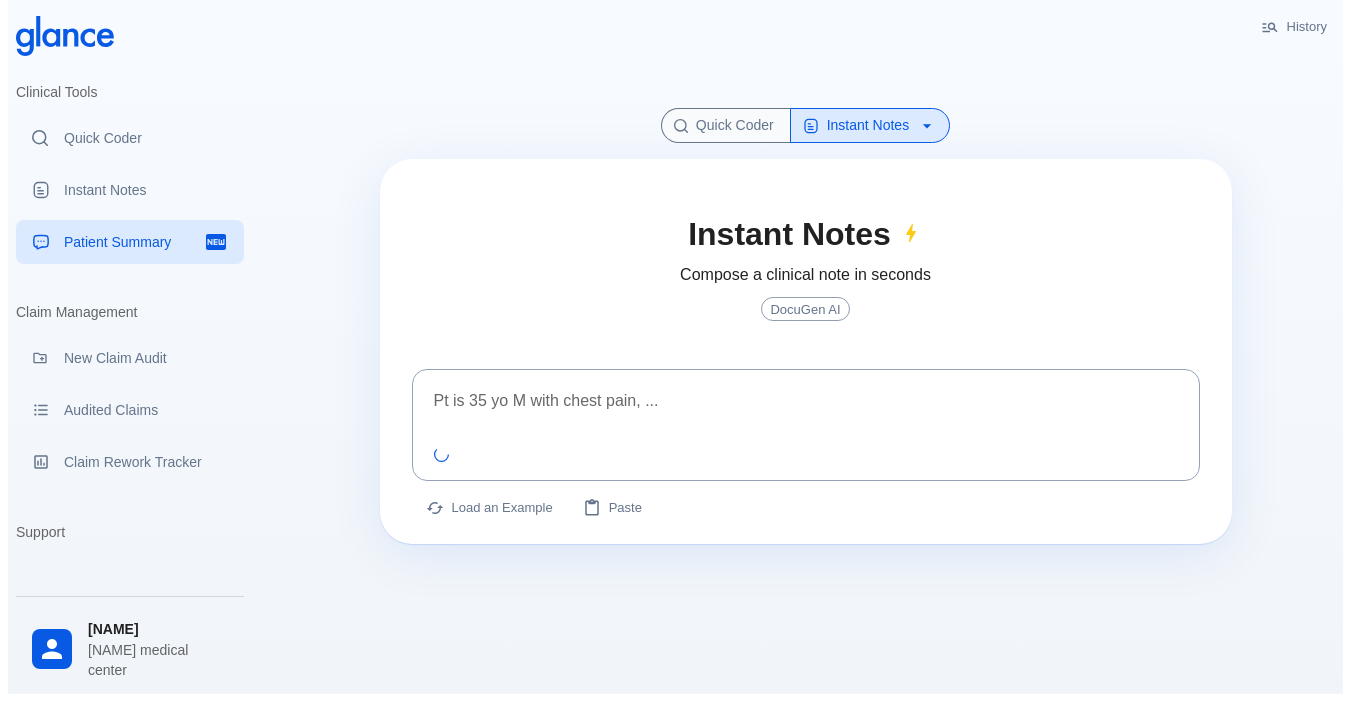scroll, scrollTop: 48, scrollLeft: 0, axis: vertical 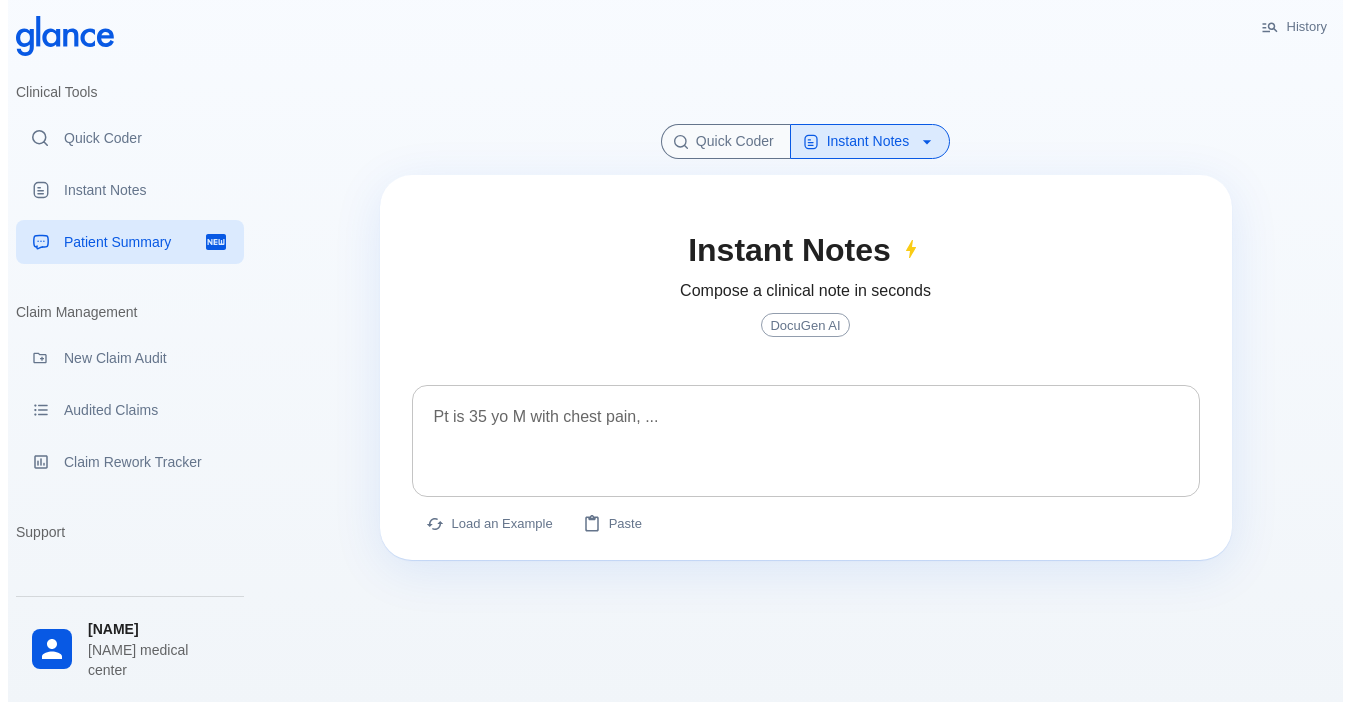 type 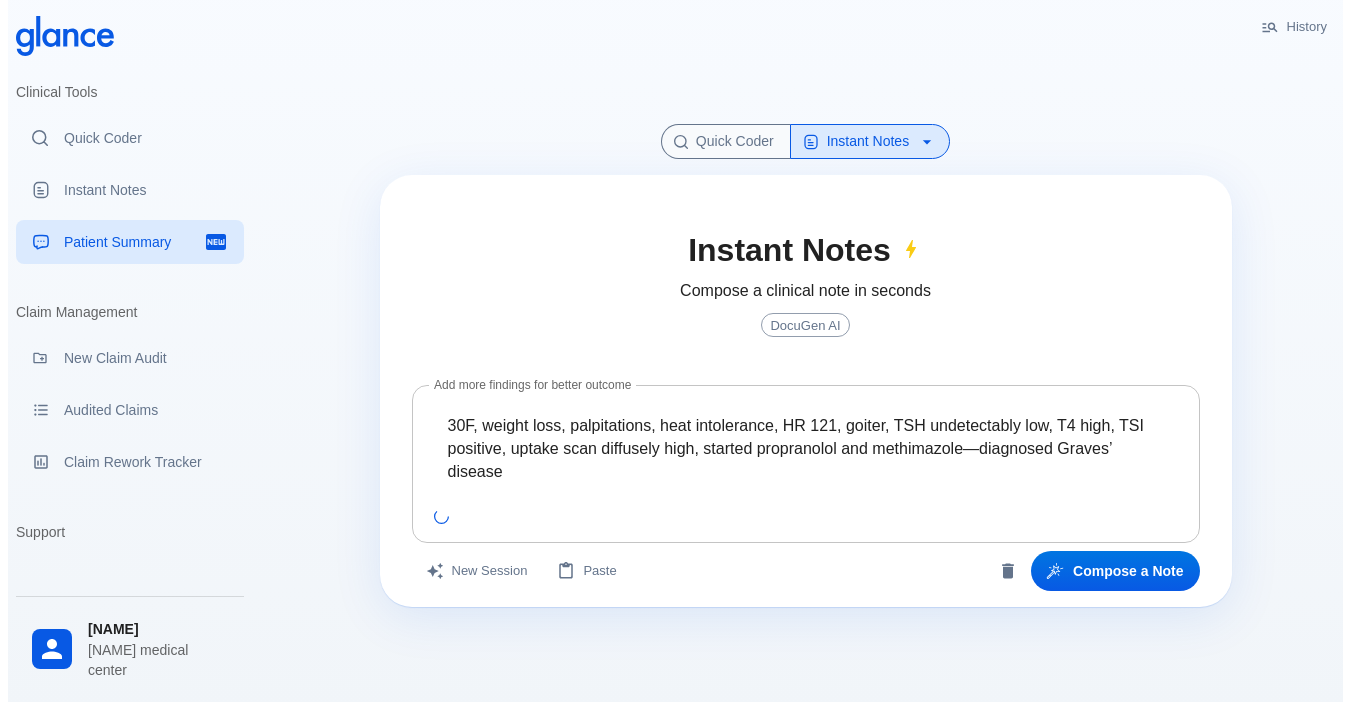 click on "New Session" at bounding box center [478, 571] 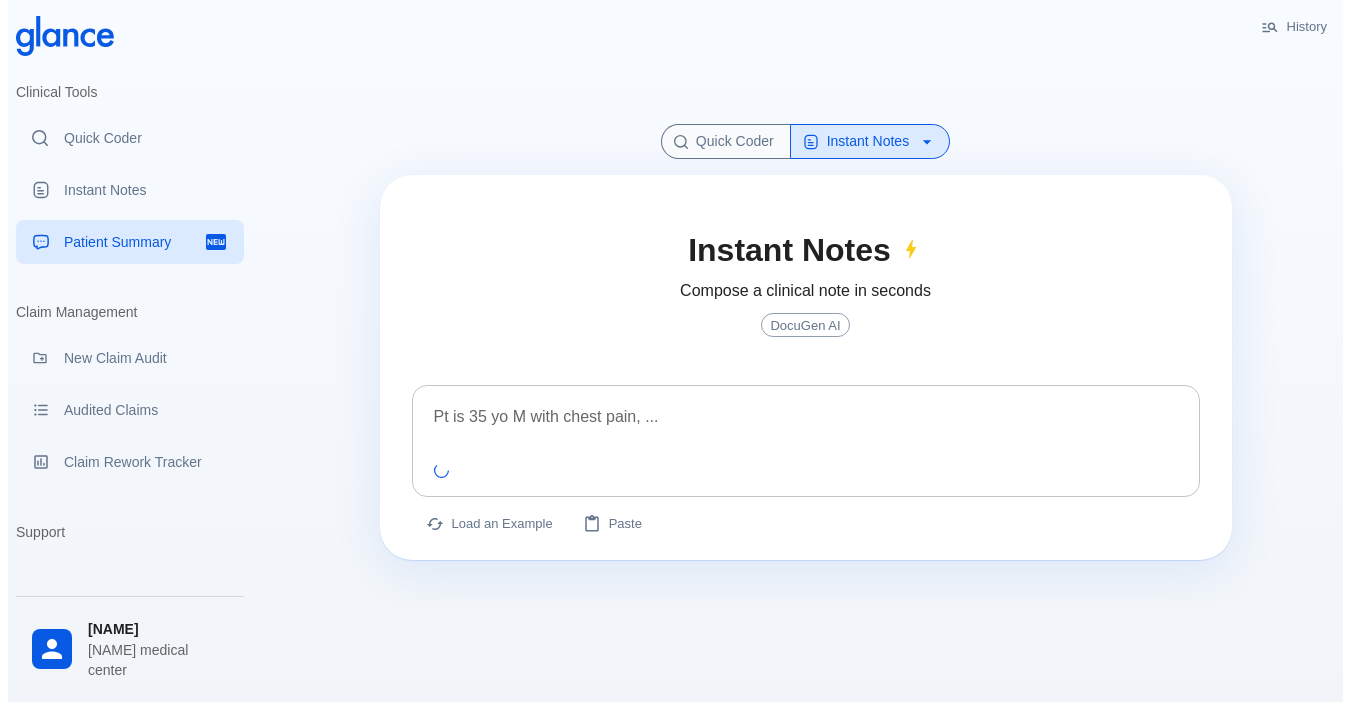 click on "Load an Example" at bounding box center [490, 524] 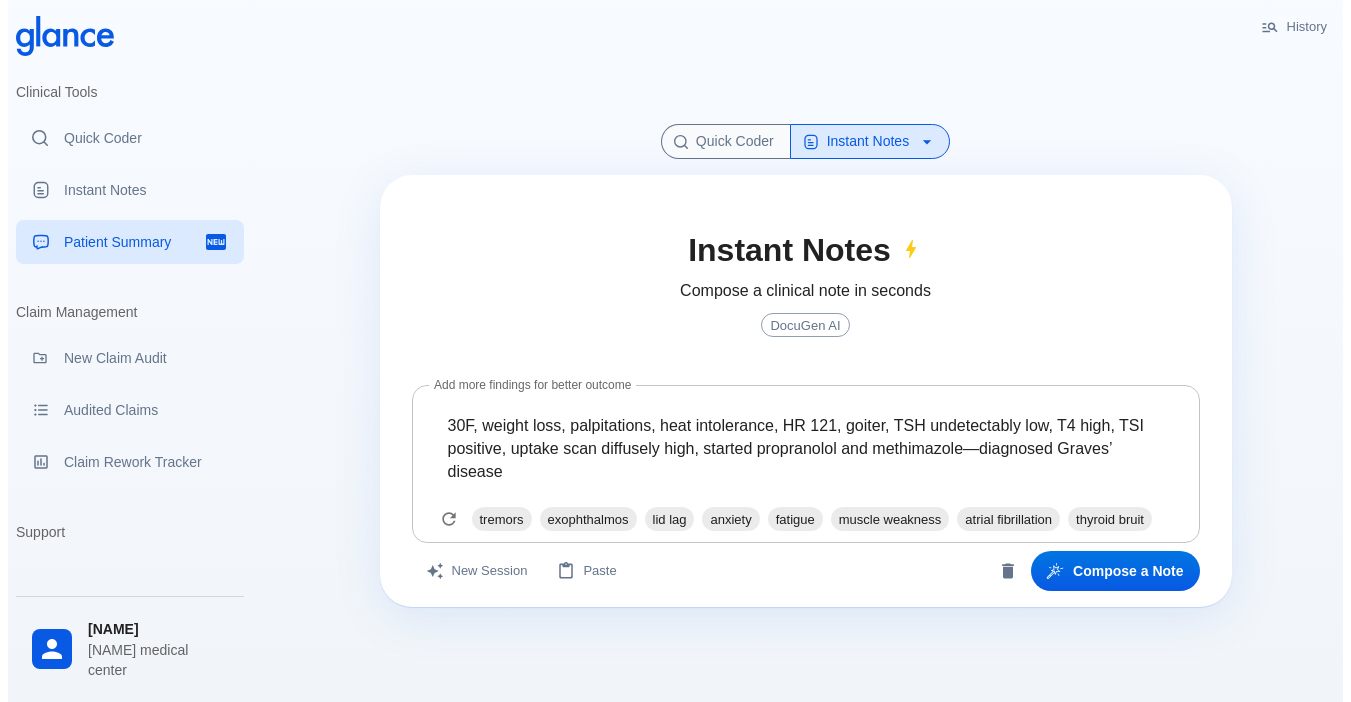 click on "New Session" at bounding box center (478, 571) 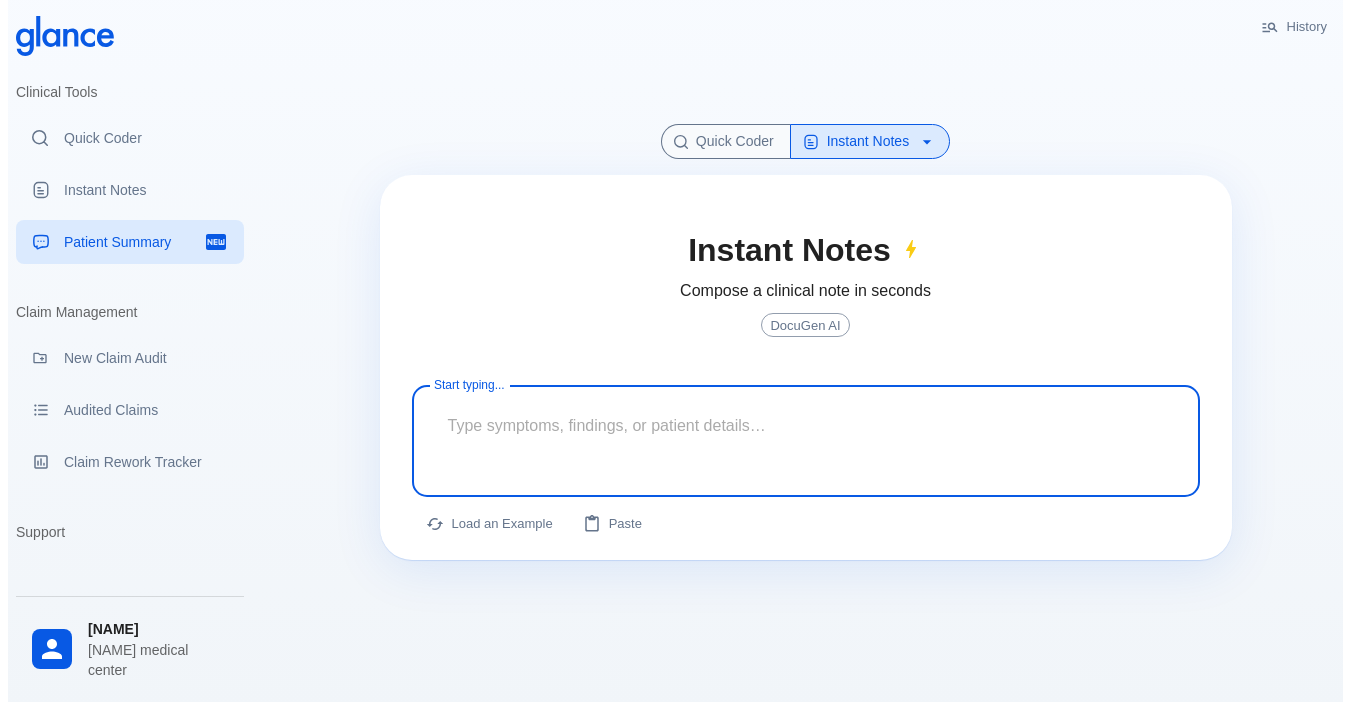 click at bounding box center (806, 425) 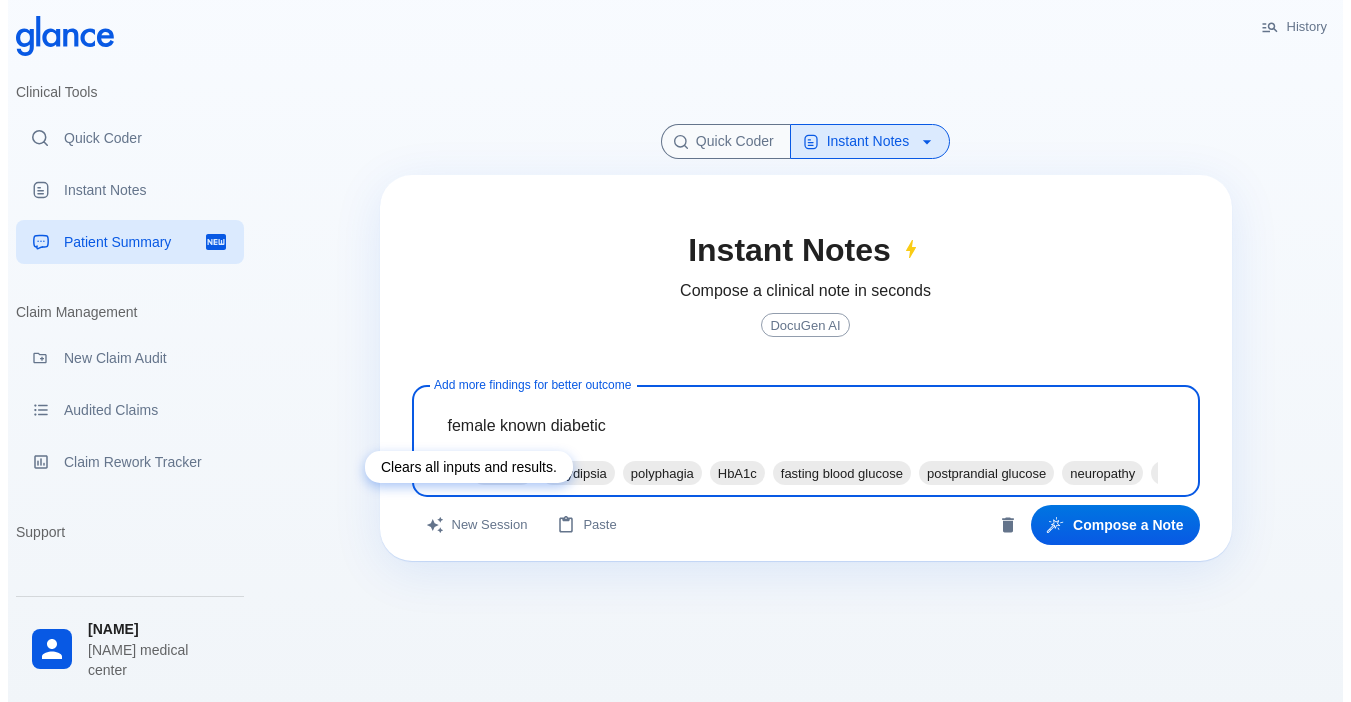 click on "New Session" at bounding box center (478, 525) 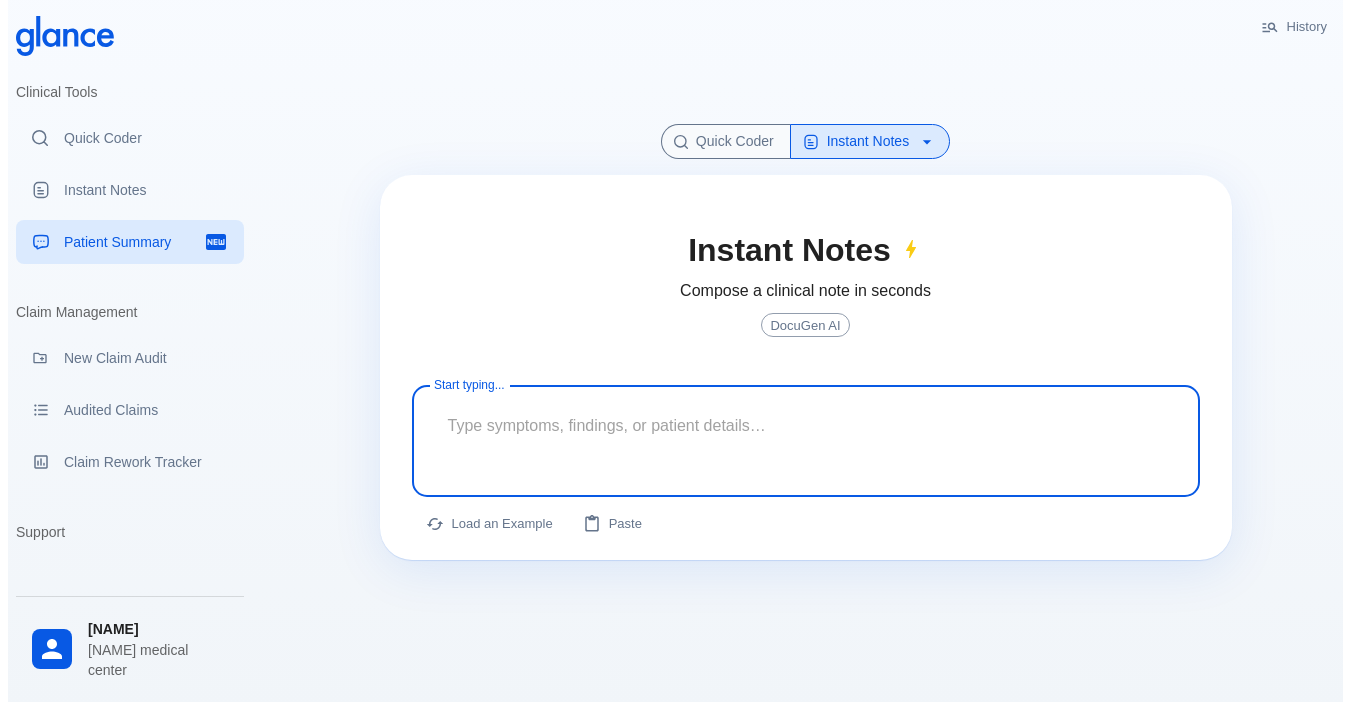 paste on "known to be diabetic , hyperldiemic ," 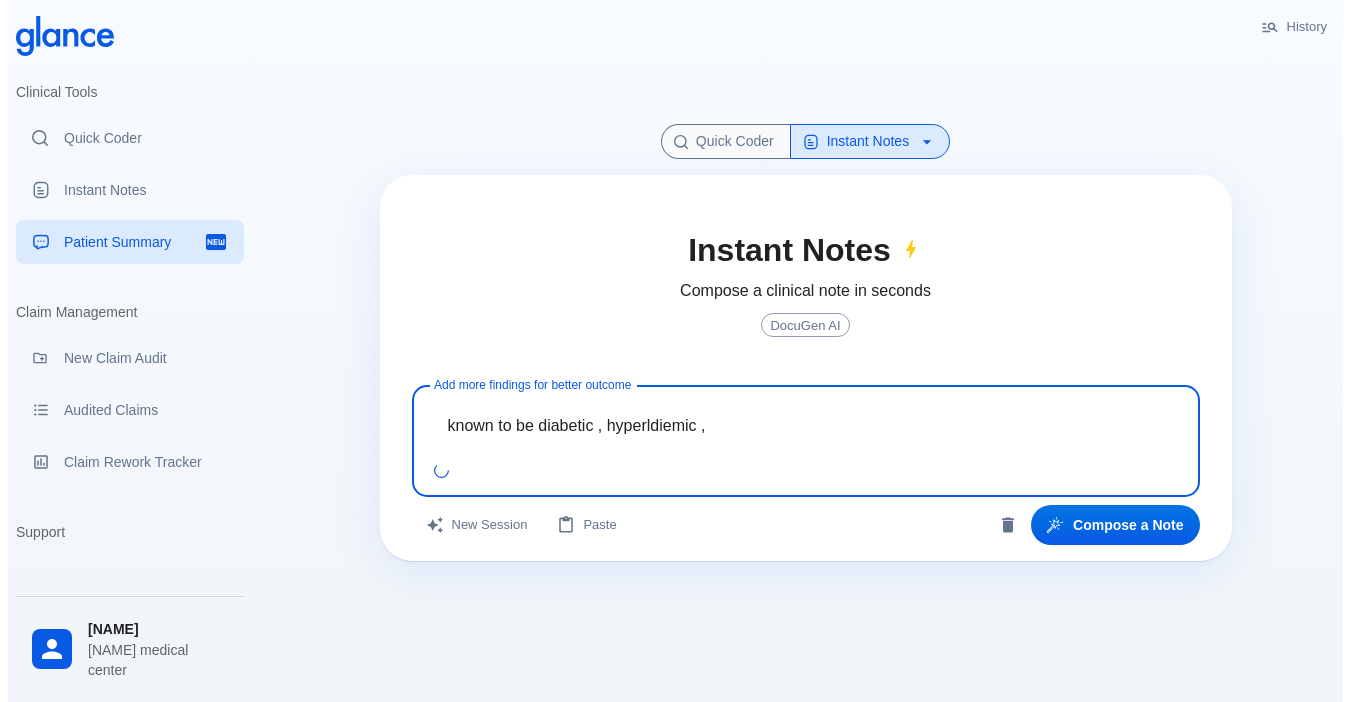 click on "known to be diabetic , hyperldiemic ," at bounding box center (806, 425) 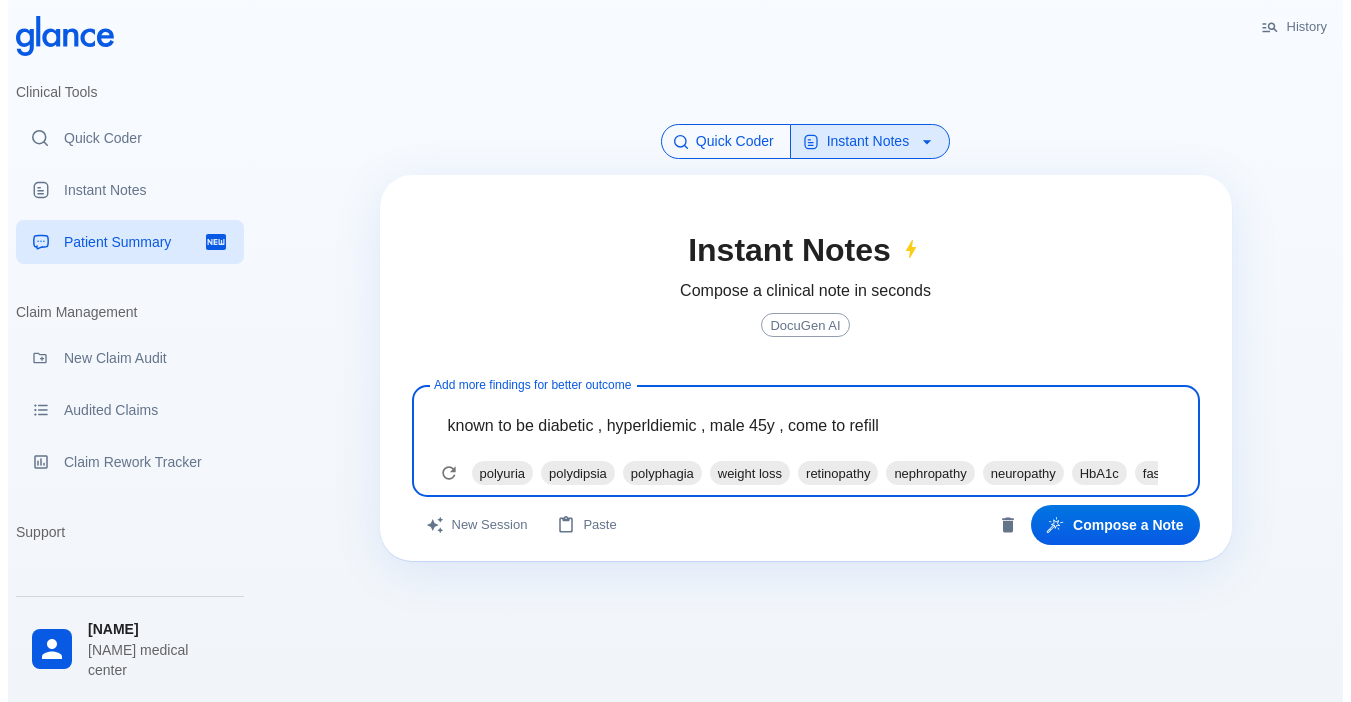 type on "known to be diabetic , hyperldiemic , male 45y , come to refill" 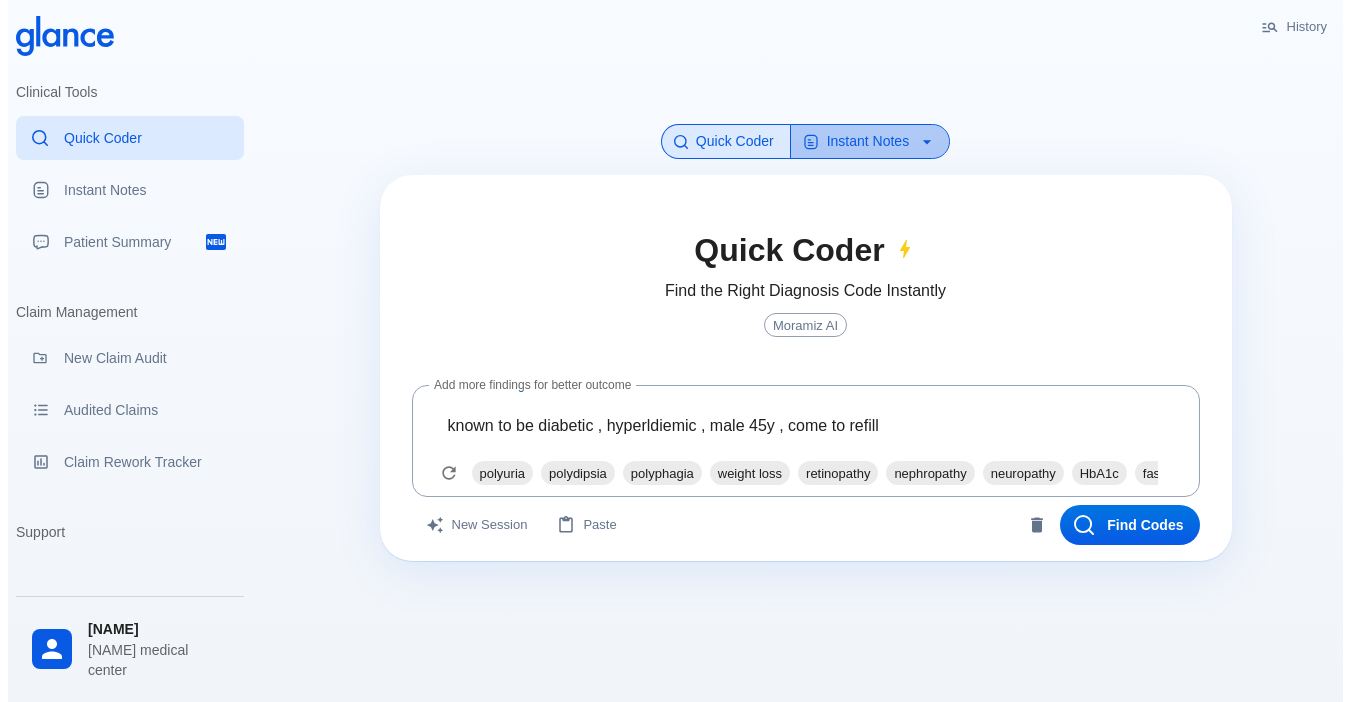 click on "Instant Notes" at bounding box center (870, 141) 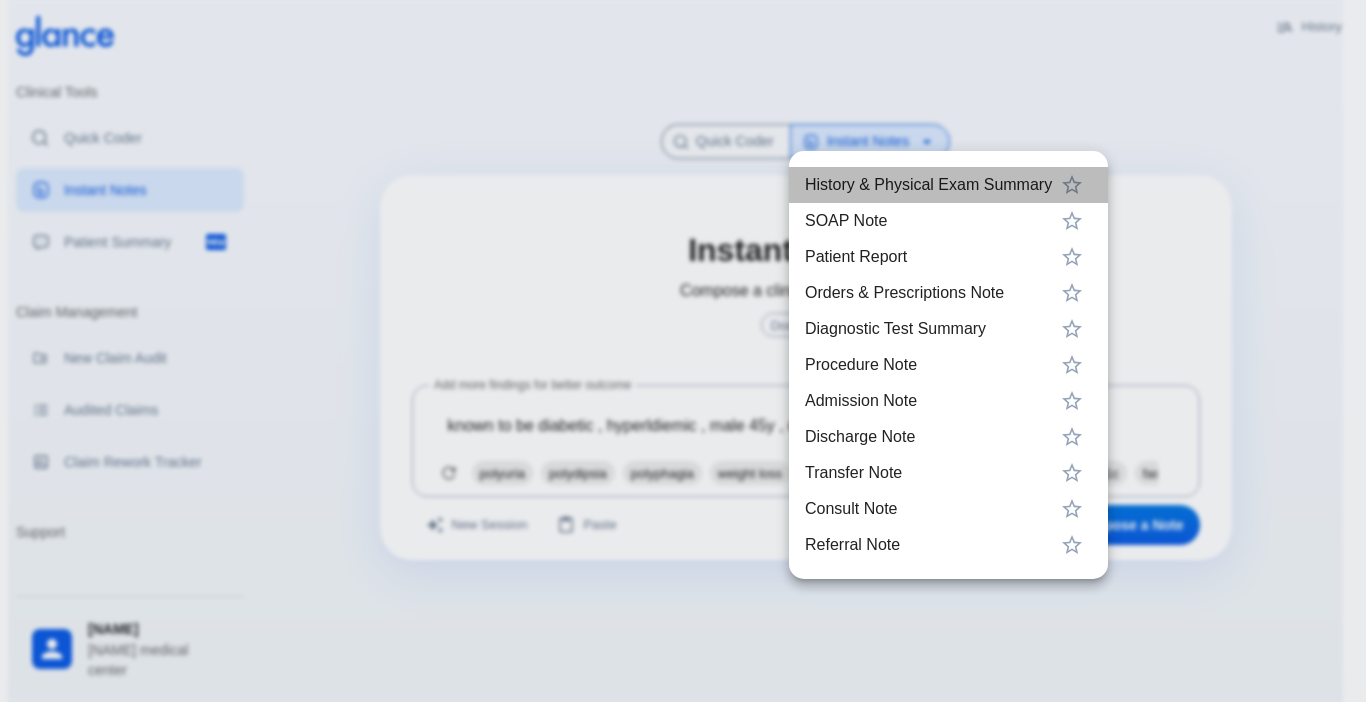 click on "History & Physical Exam Summary" at bounding box center [928, 185] 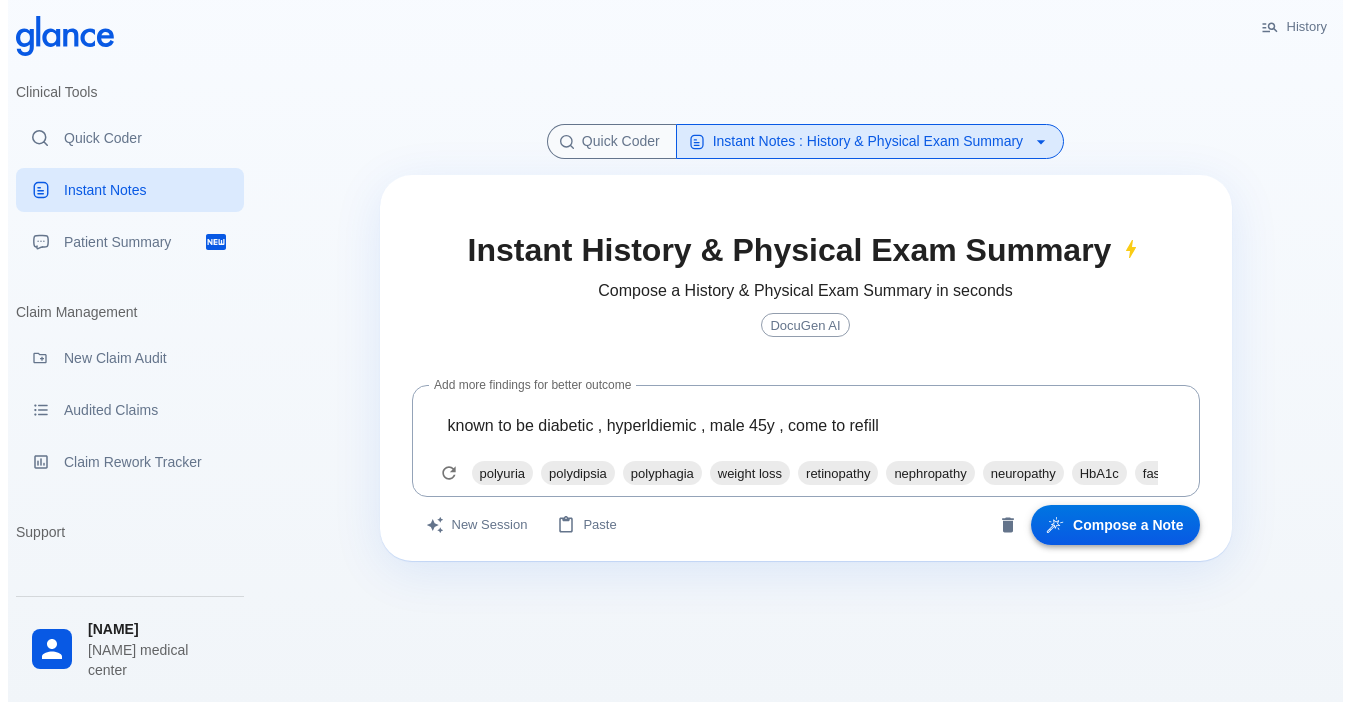 click on "Compose a Note" at bounding box center (1115, 525) 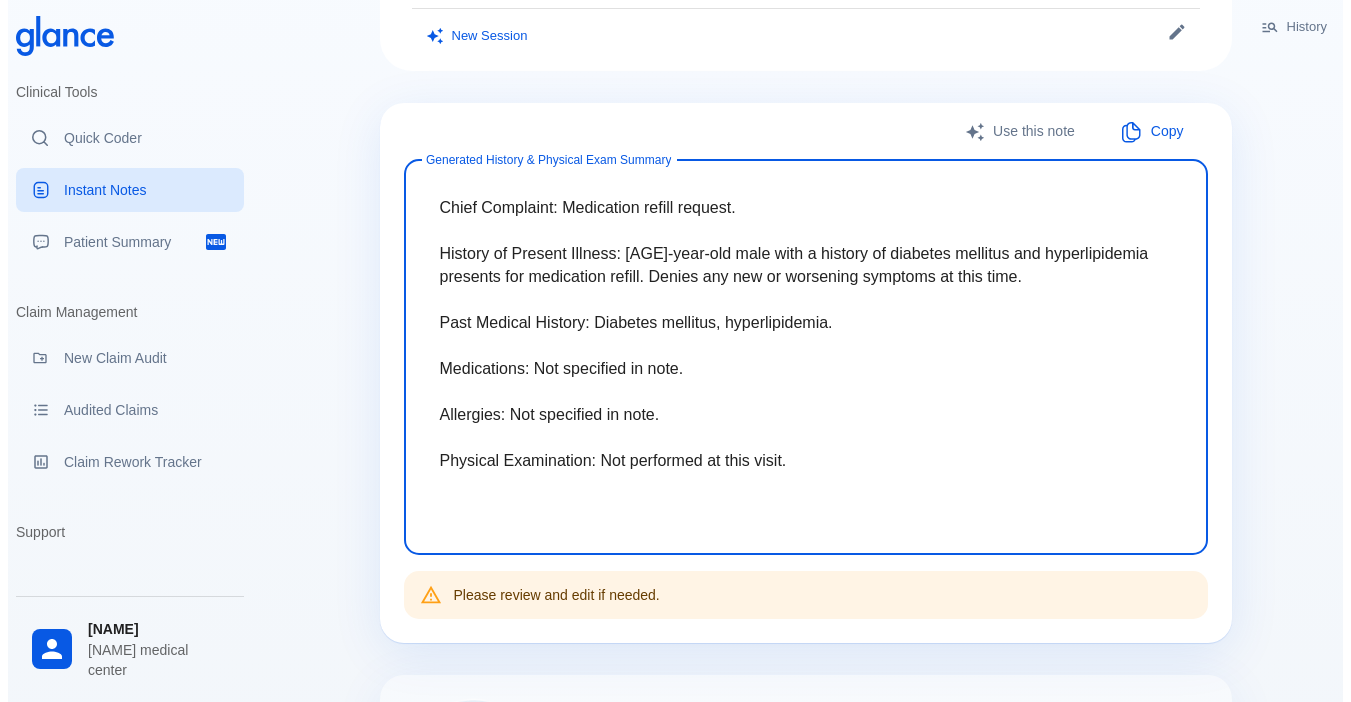 scroll, scrollTop: 157, scrollLeft: 0, axis: vertical 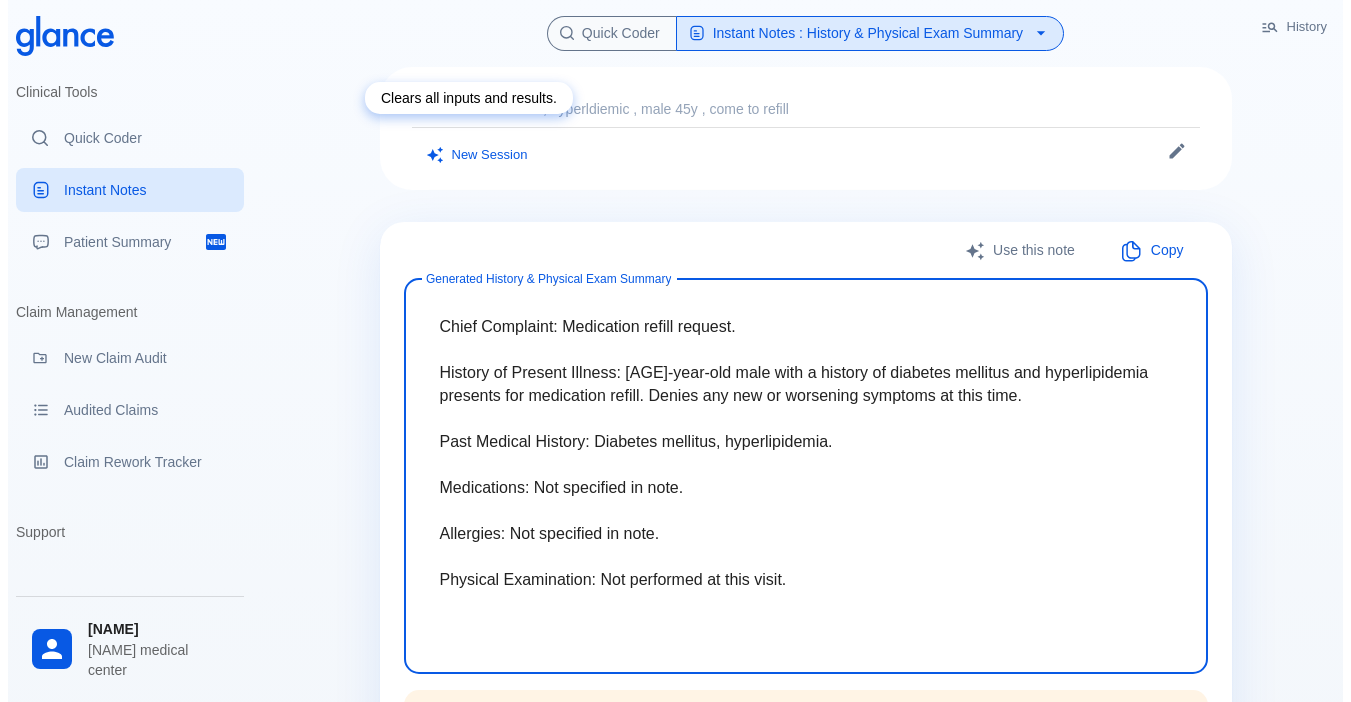 click on "New Session" at bounding box center (478, 155) 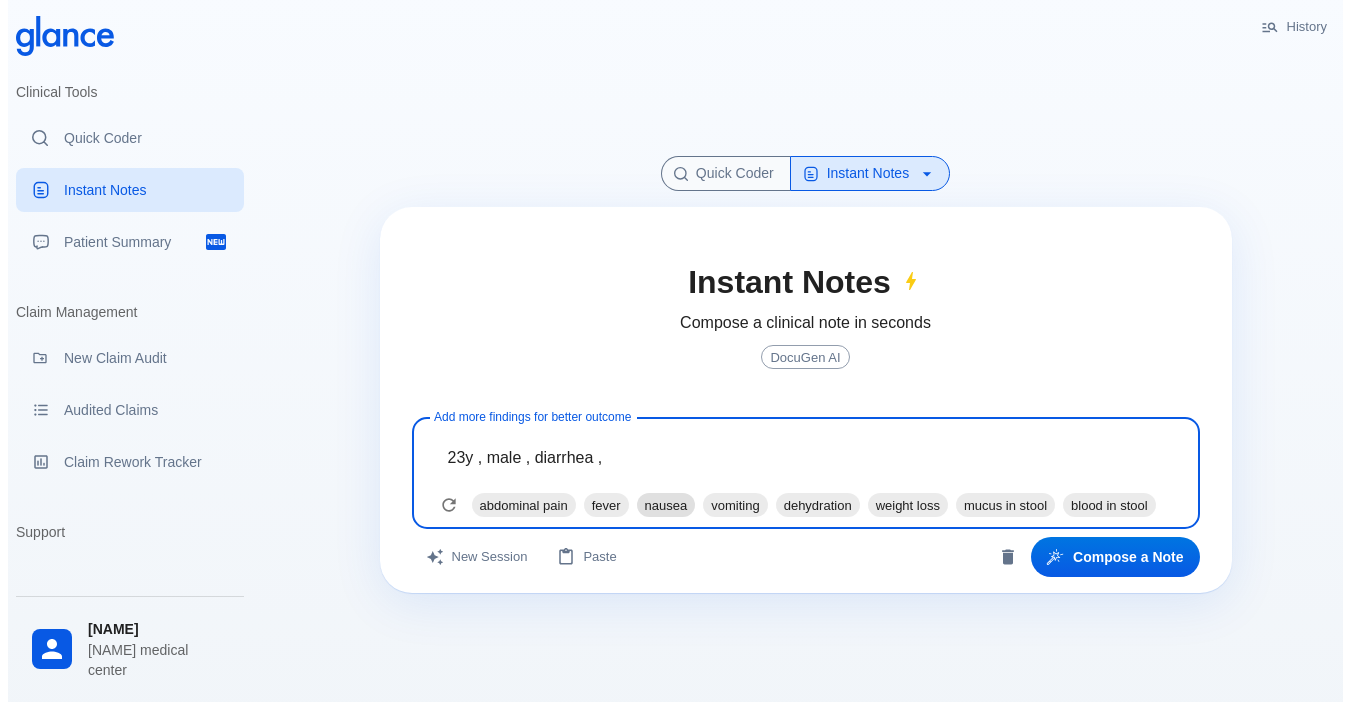 type on "23y , male , diarrhea ," 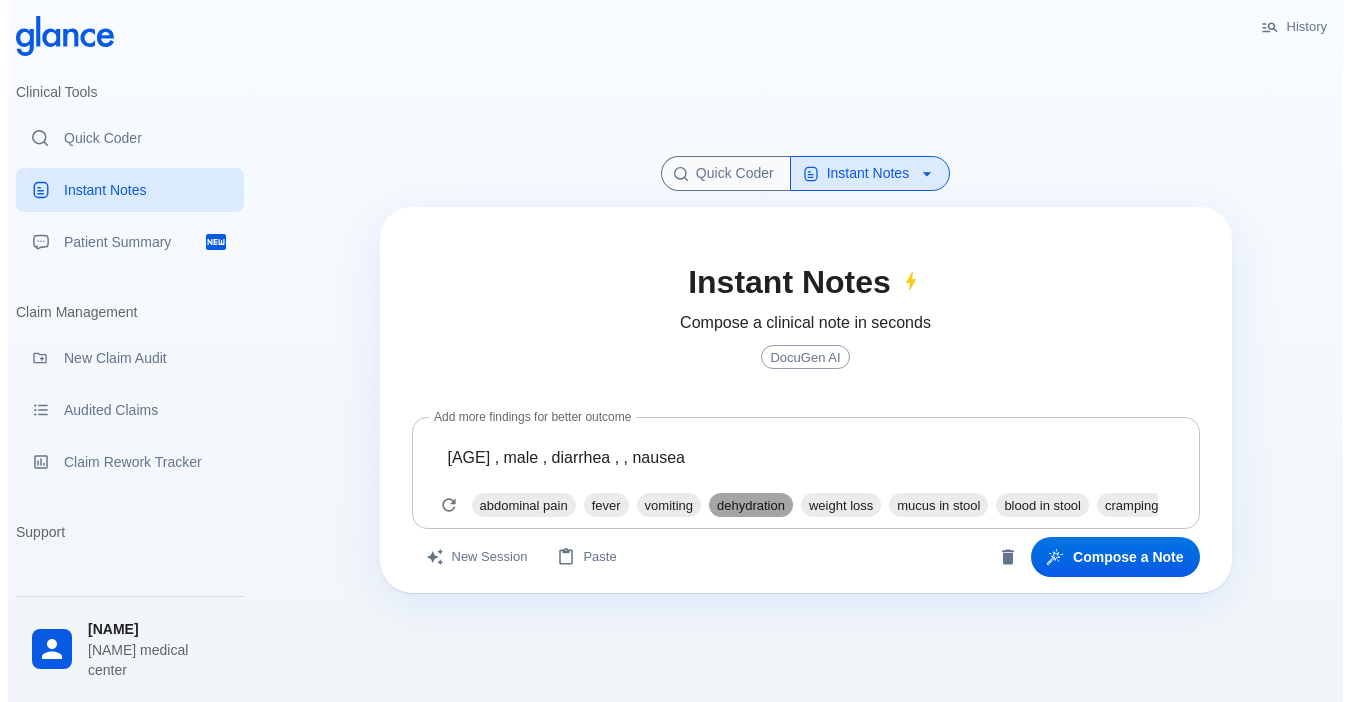 click on "dehydration" at bounding box center (524, 505) 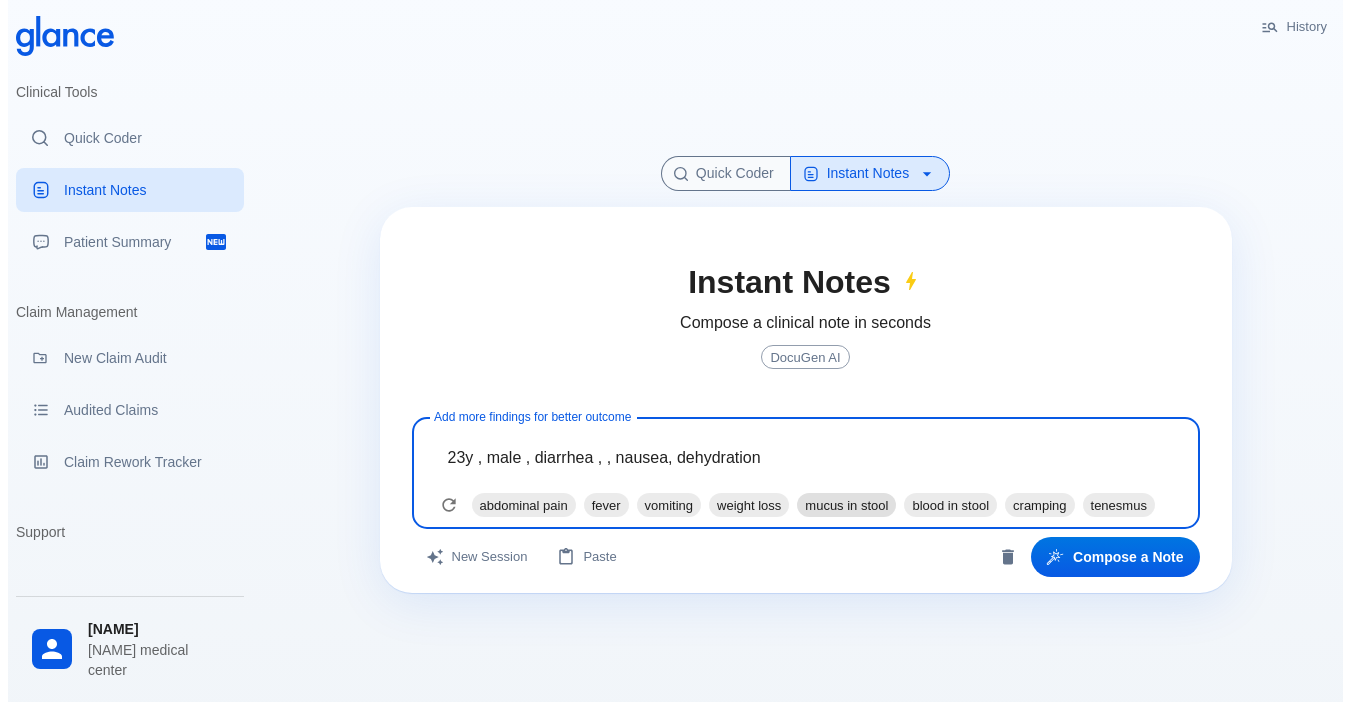 click on "mucus in stool" at bounding box center [524, 505] 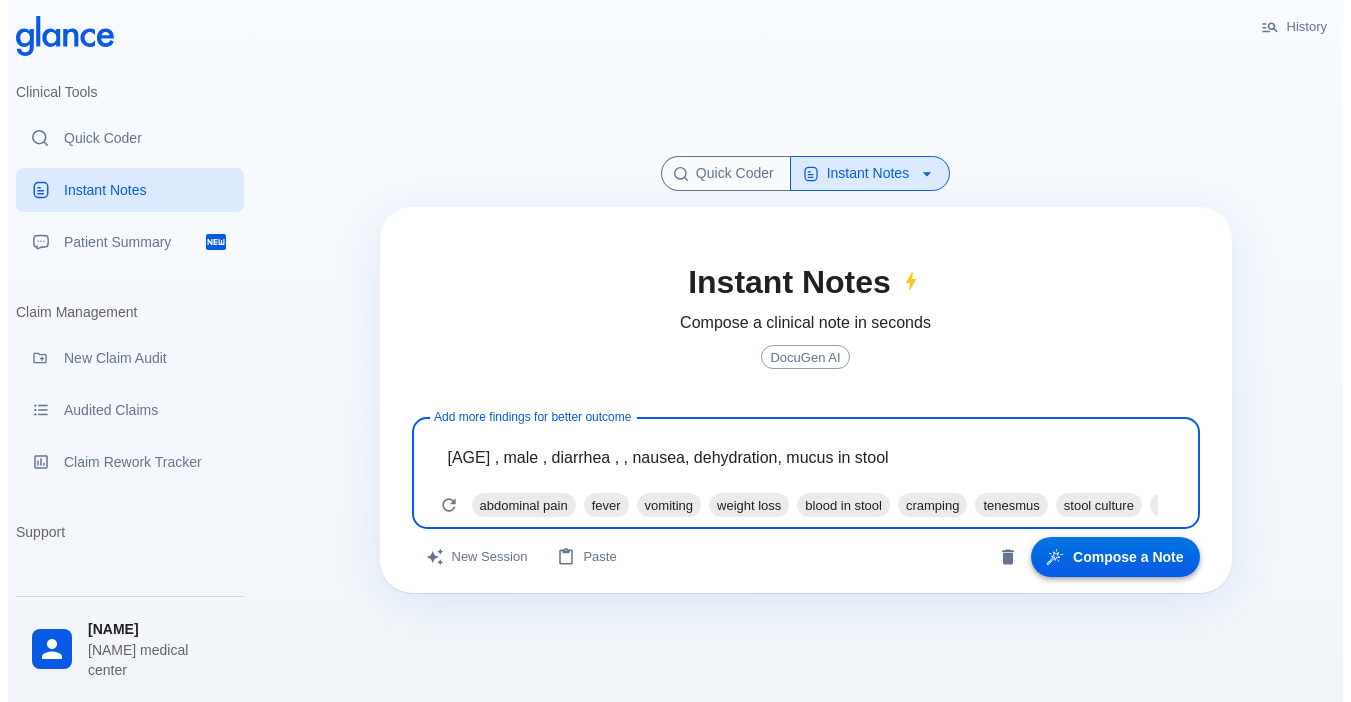 click on "Compose a Note" at bounding box center (1115, 557) 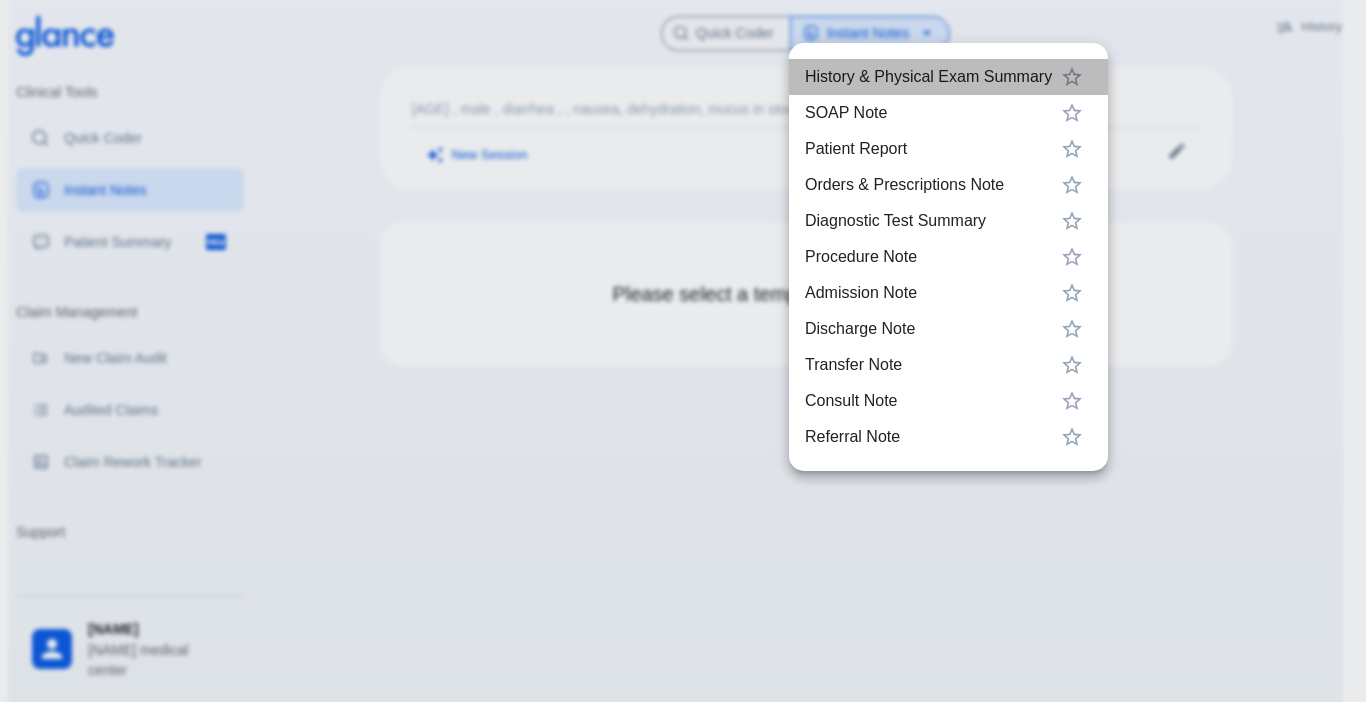 click on "History & Physical Exam Summary" at bounding box center (928, 77) 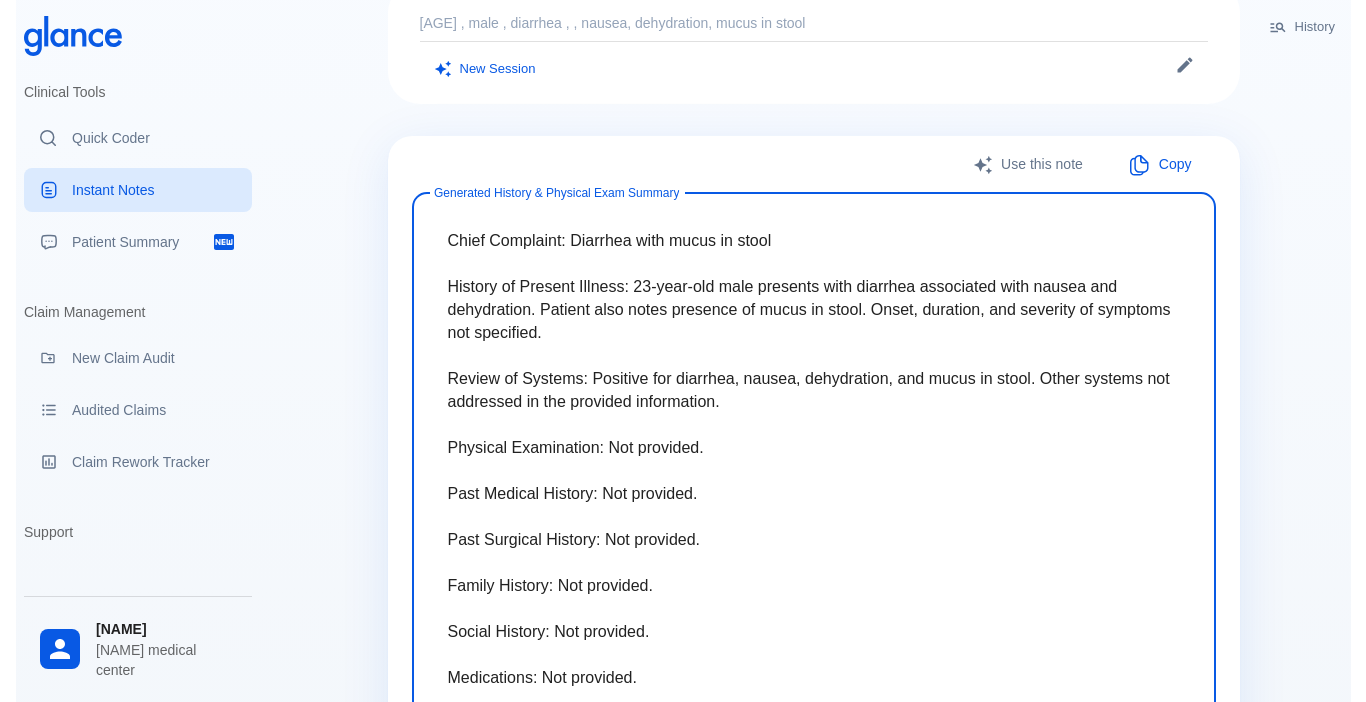 scroll, scrollTop: 0, scrollLeft: 0, axis: both 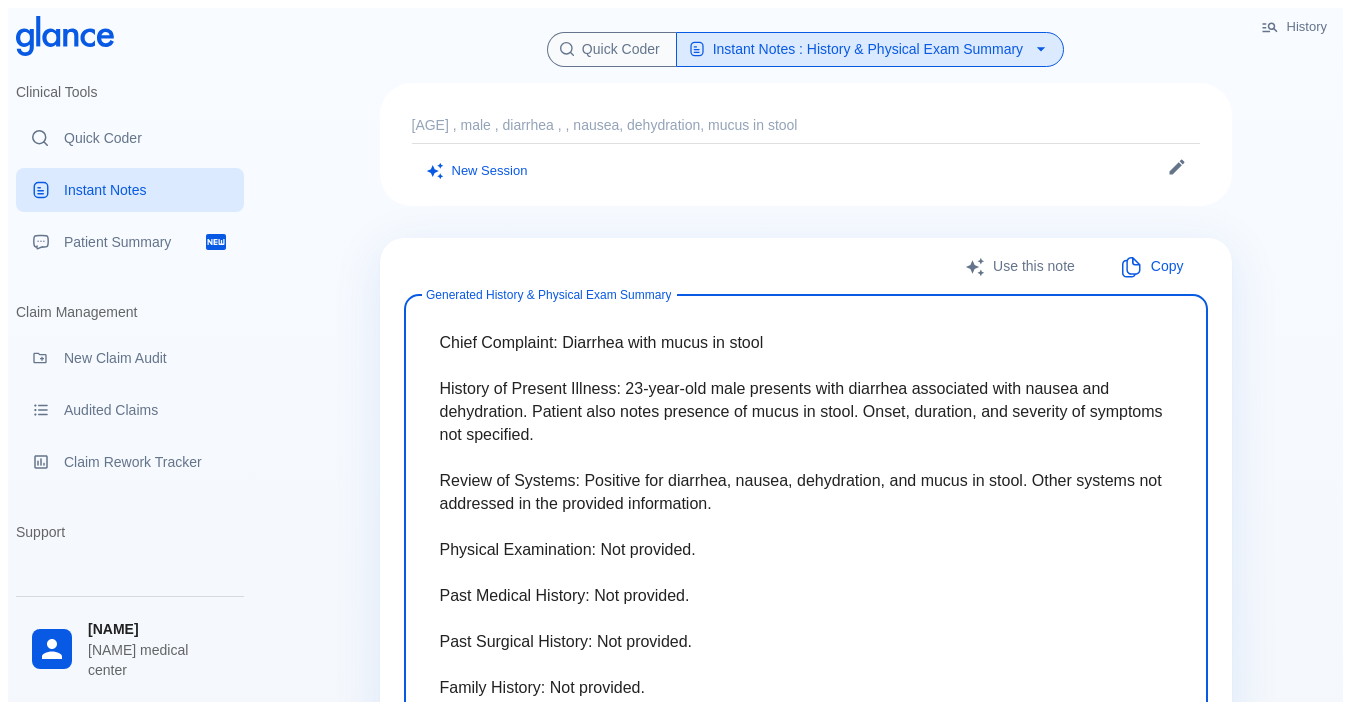 click on "Use this note" at bounding box center [1022, 266] 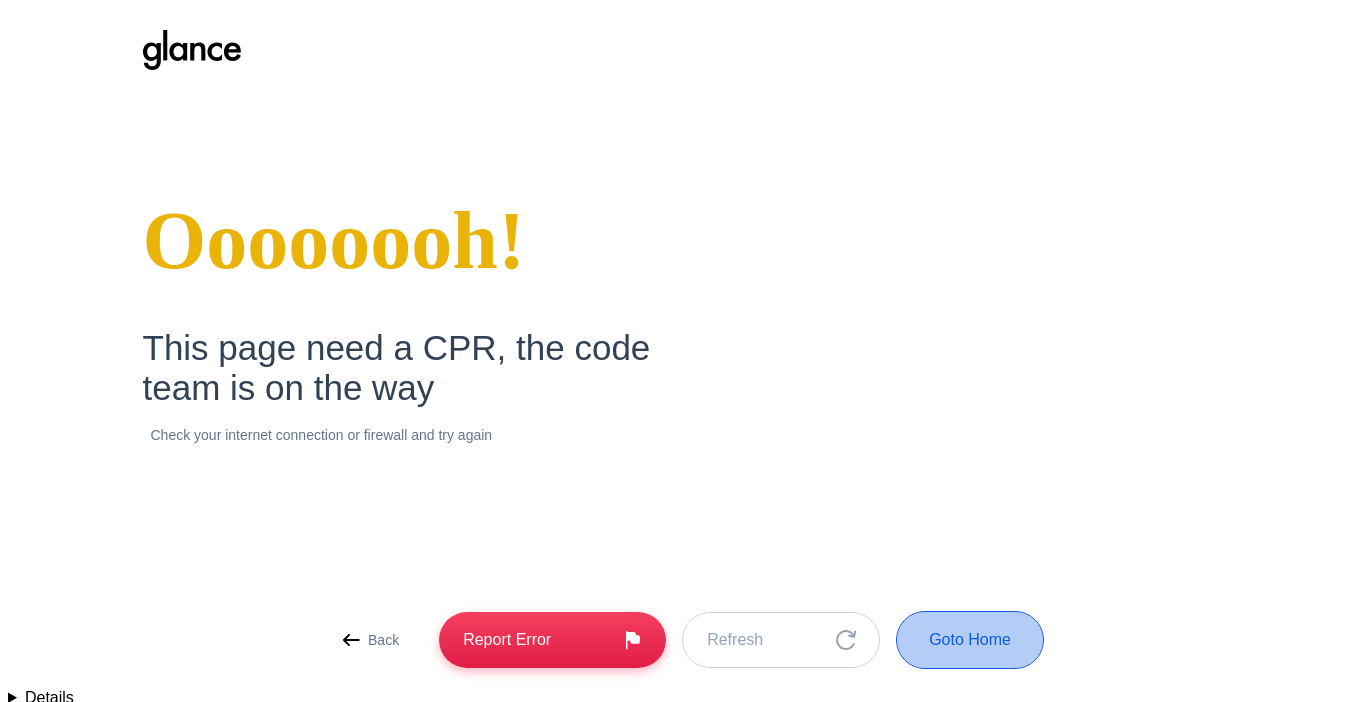 click on "Goto Home" at bounding box center (970, 640) 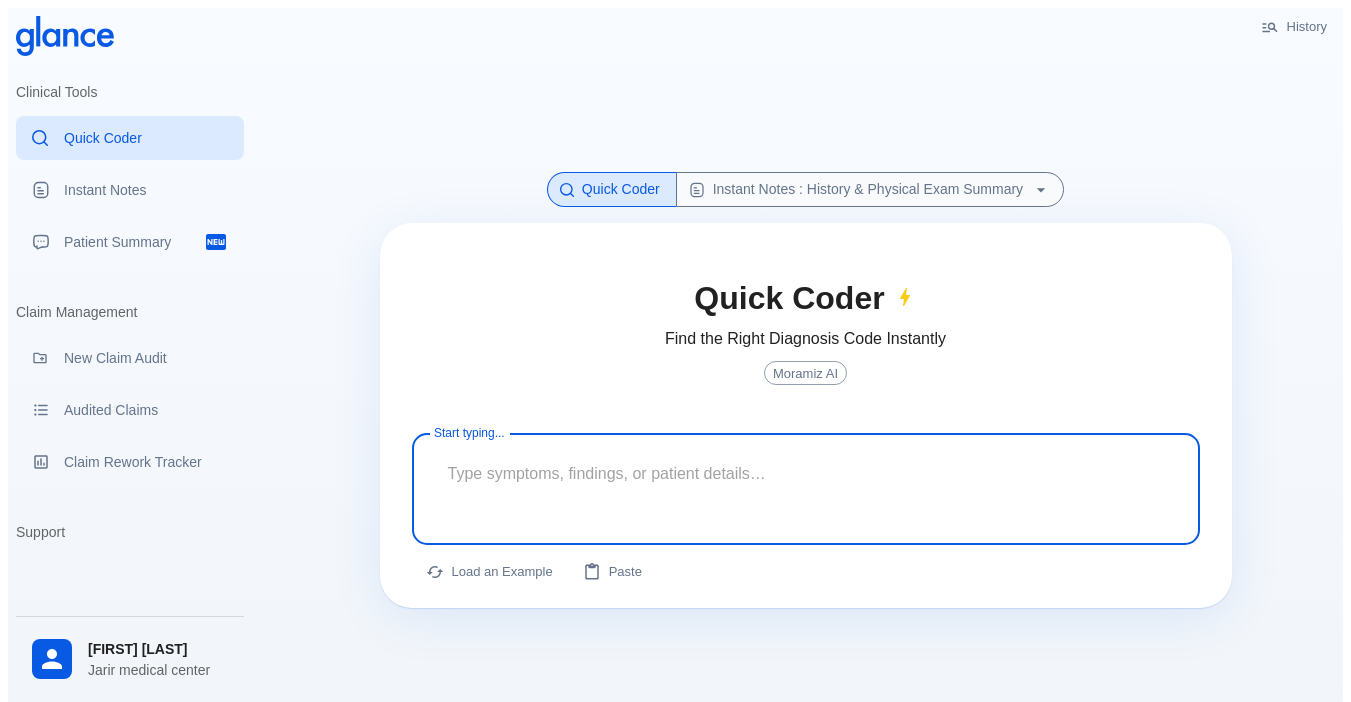 scroll, scrollTop: 0, scrollLeft: 0, axis: both 